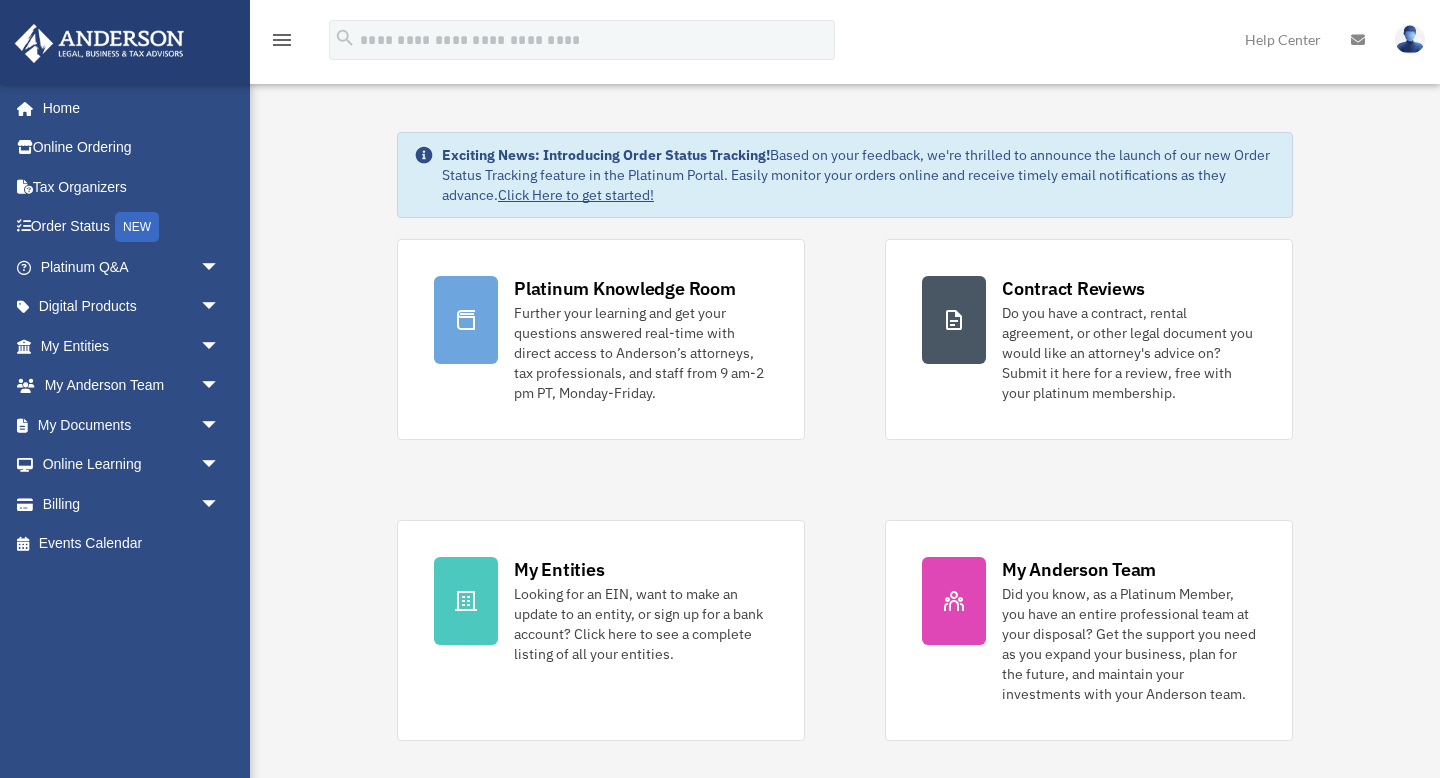 scroll, scrollTop: 0, scrollLeft: 0, axis: both 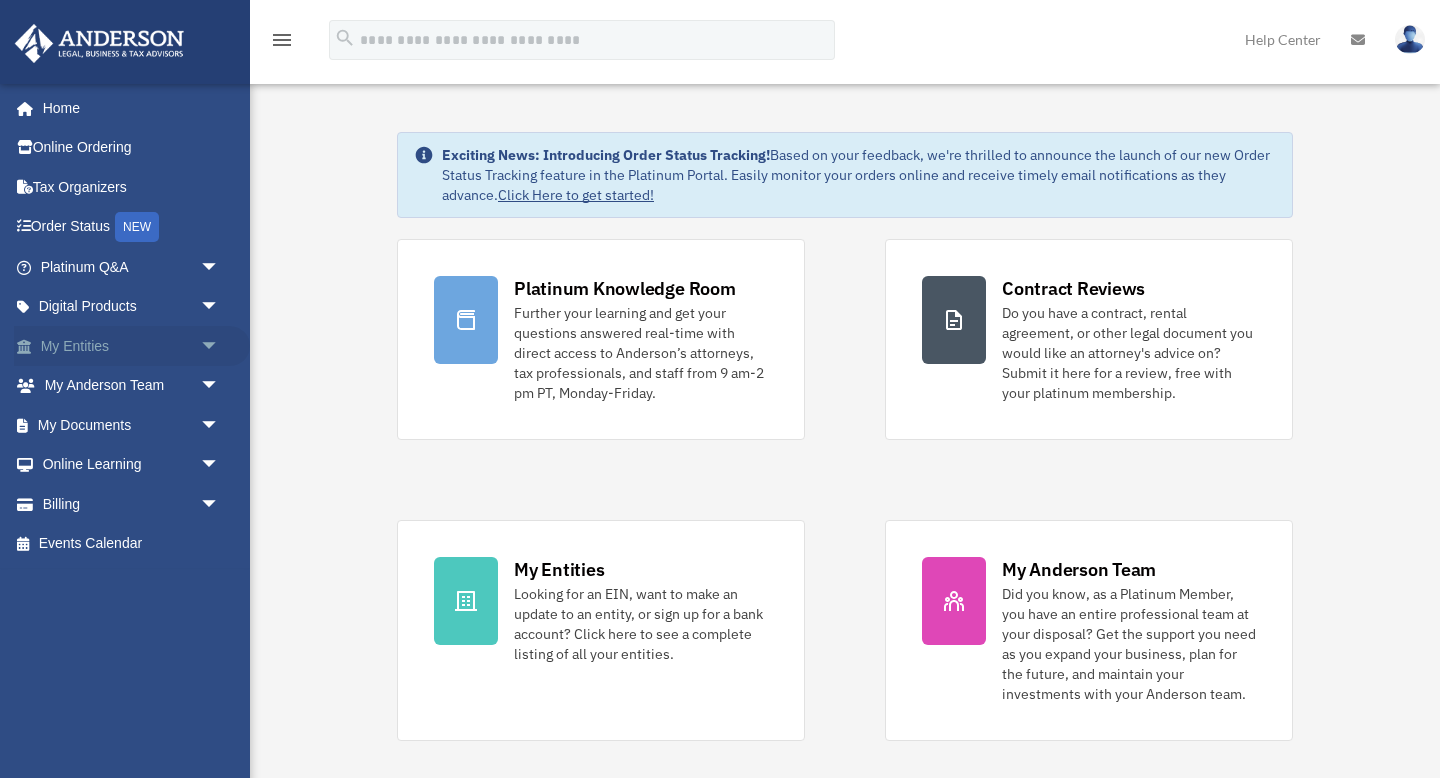 click on "arrow_drop_down" at bounding box center [220, 346] 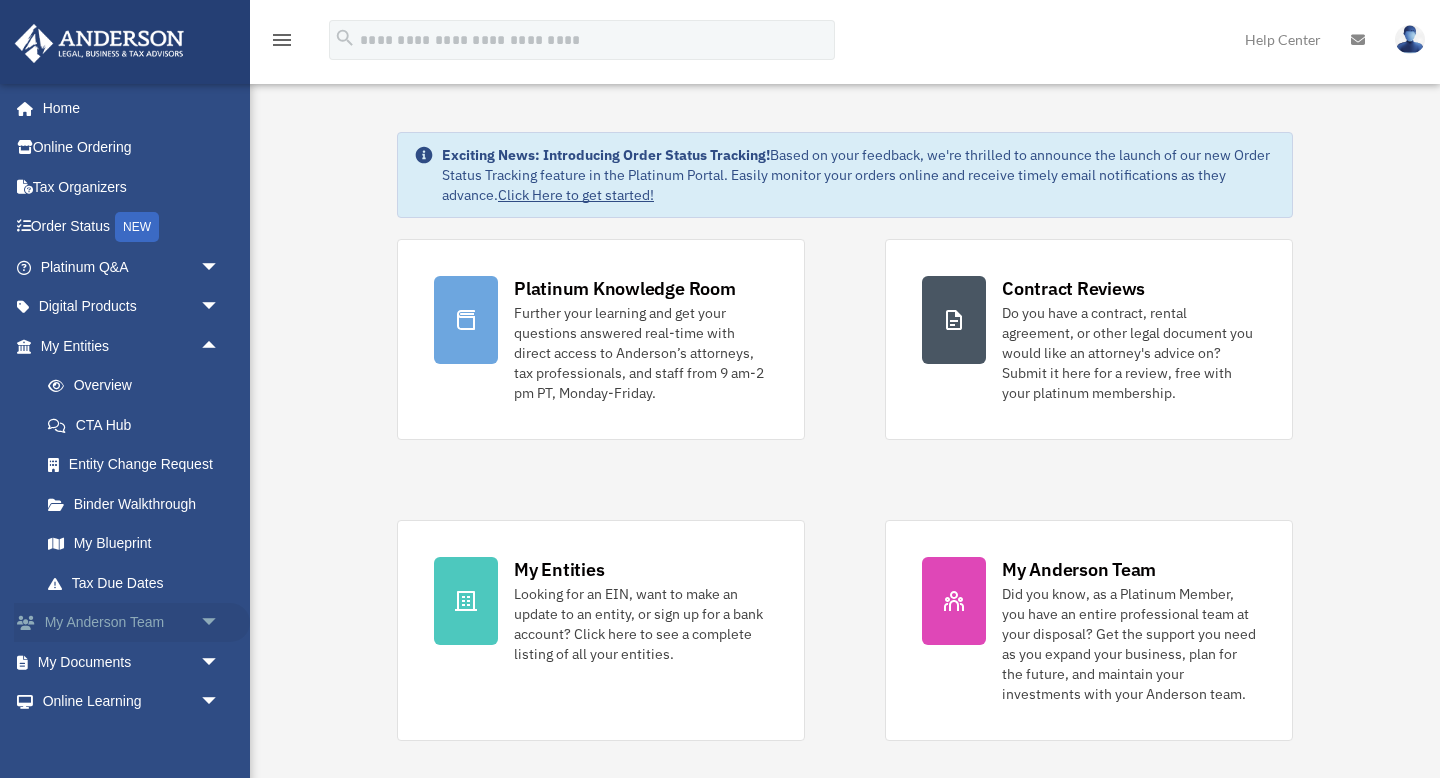 click on "arrow_drop_down" at bounding box center (220, 623) 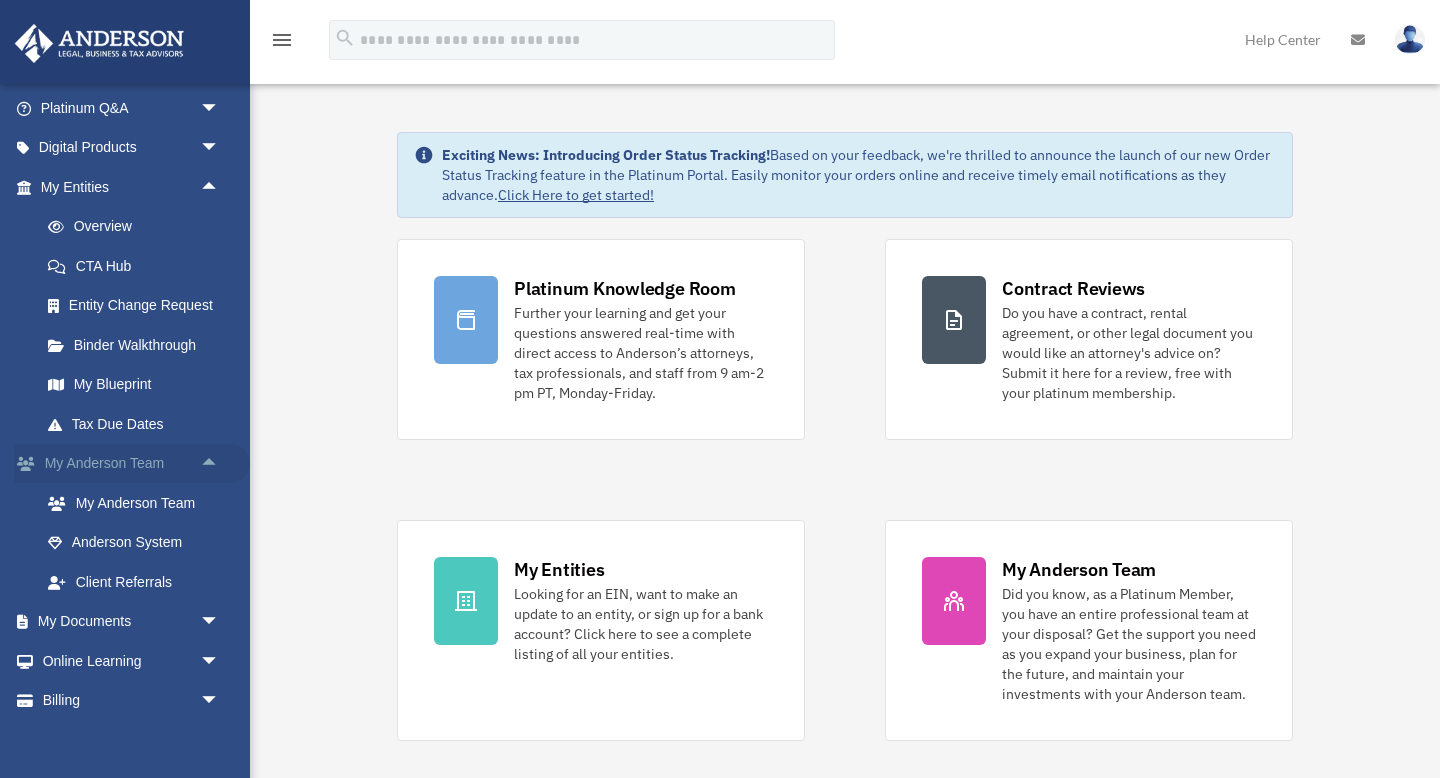 scroll, scrollTop: 212, scrollLeft: 0, axis: vertical 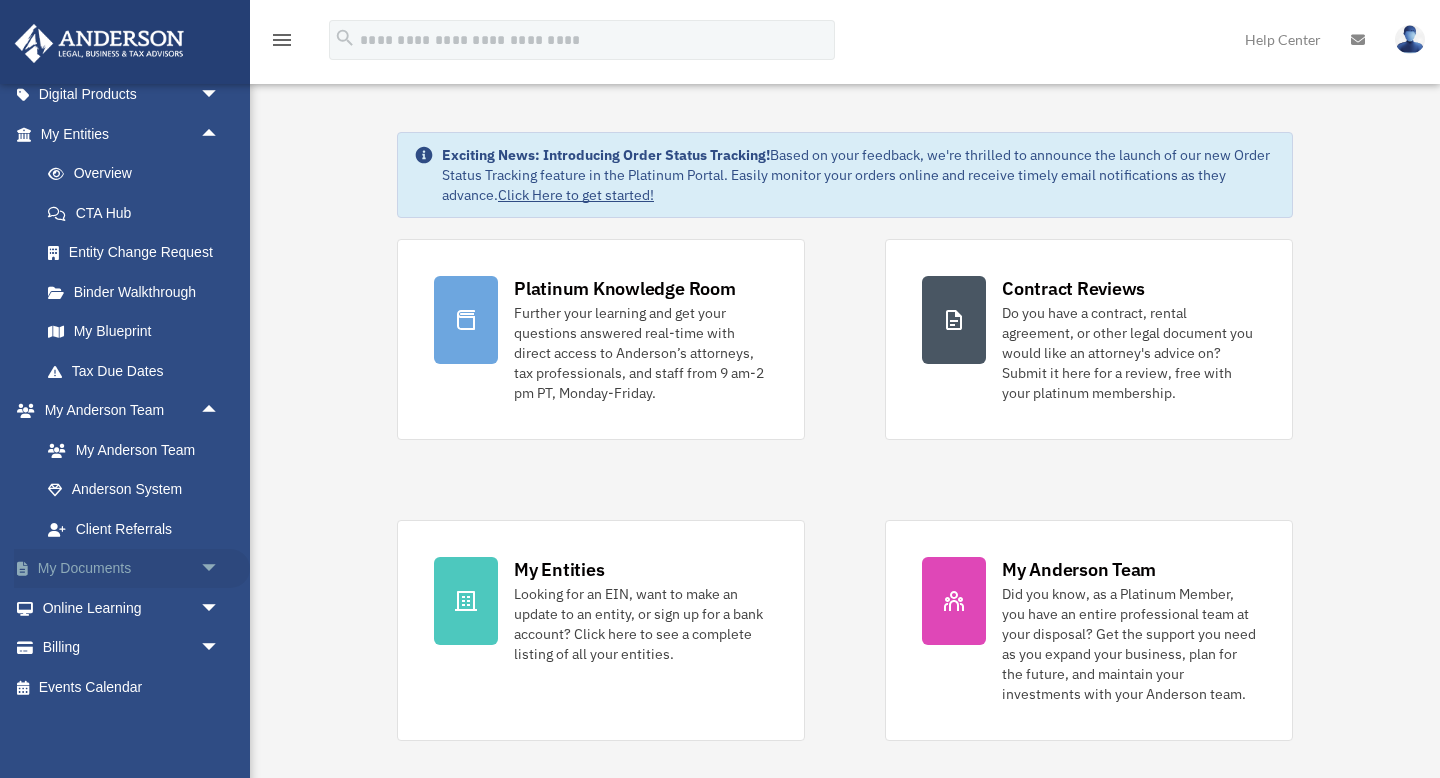 click on "arrow_drop_down" at bounding box center (220, 569) 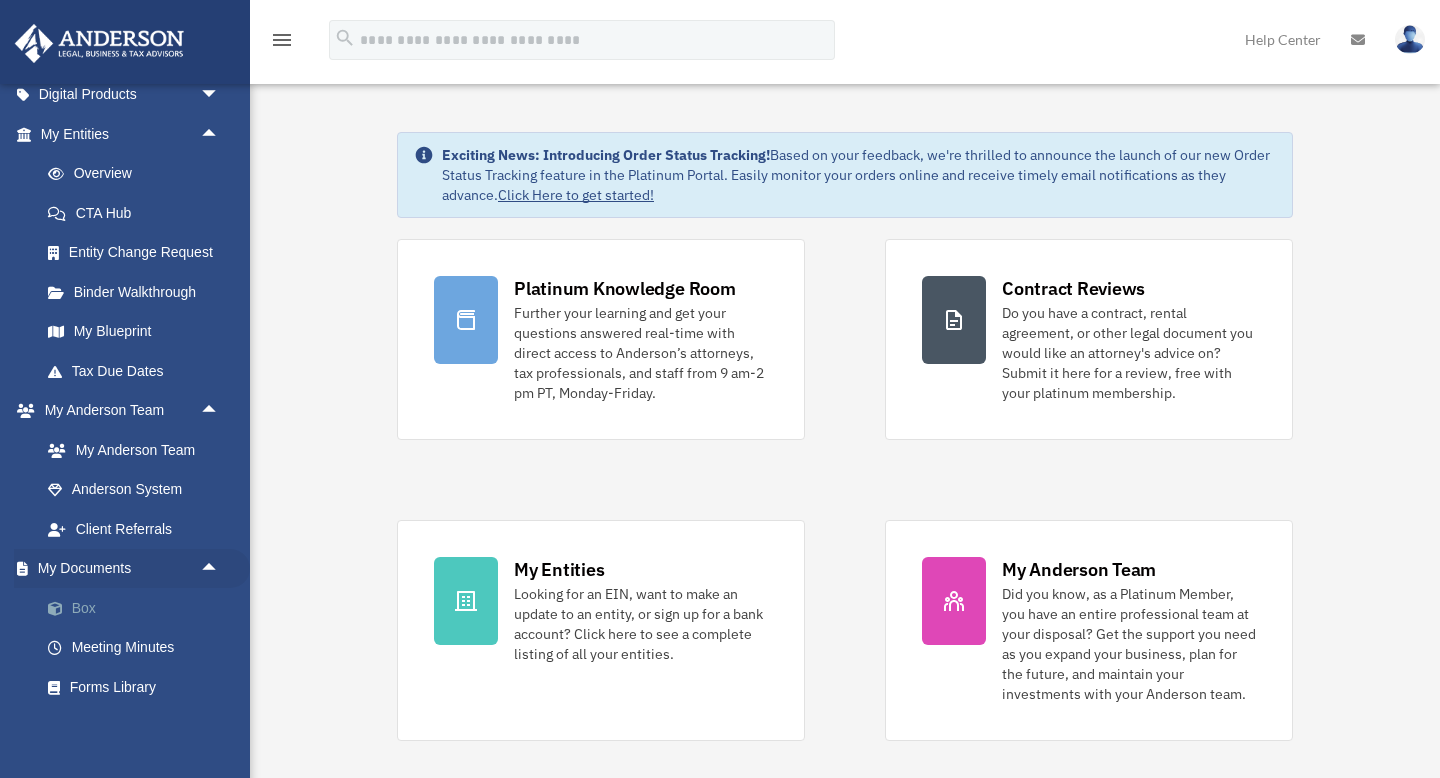 click on "Box" at bounding box center [139, 608] 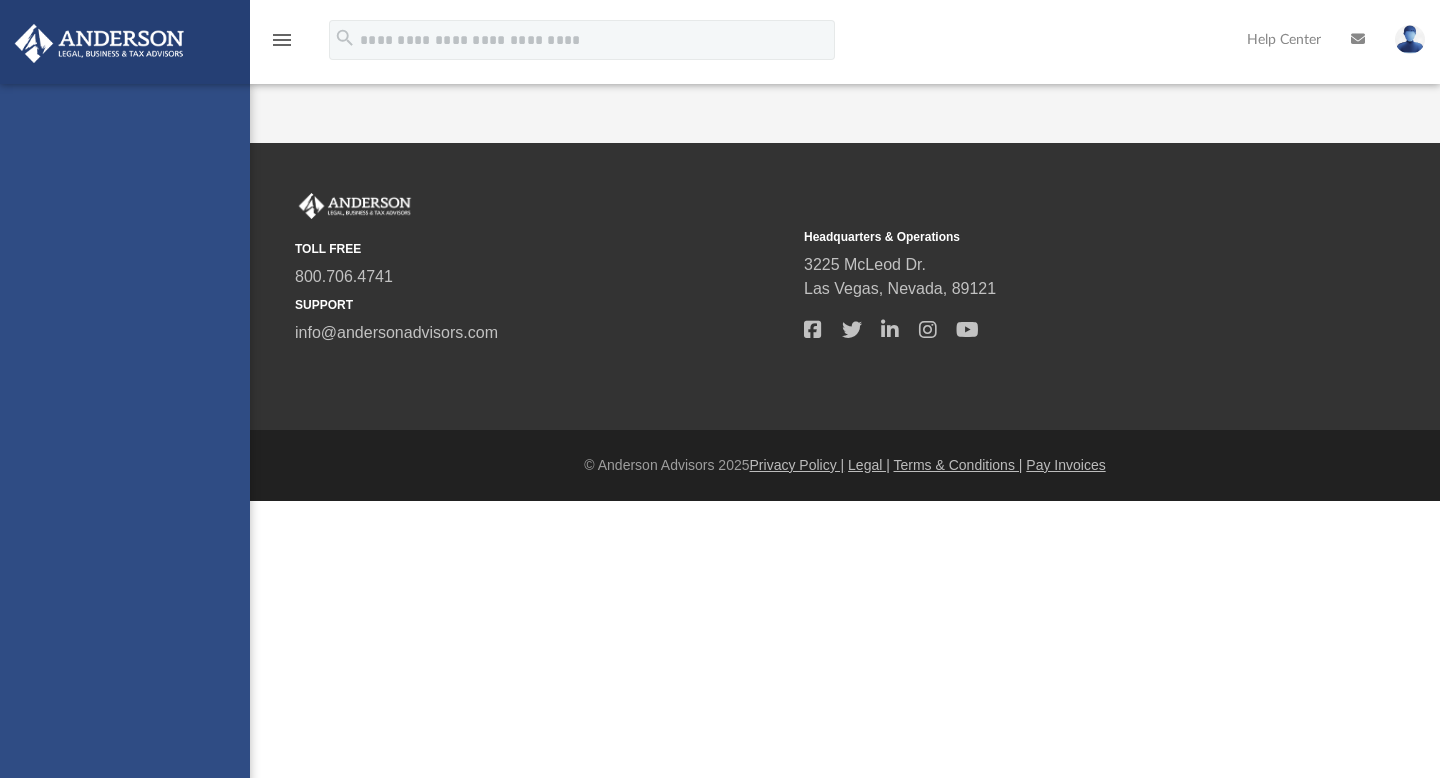 scroll, scrollTop: 0, scrollLeft: 0, axis: both 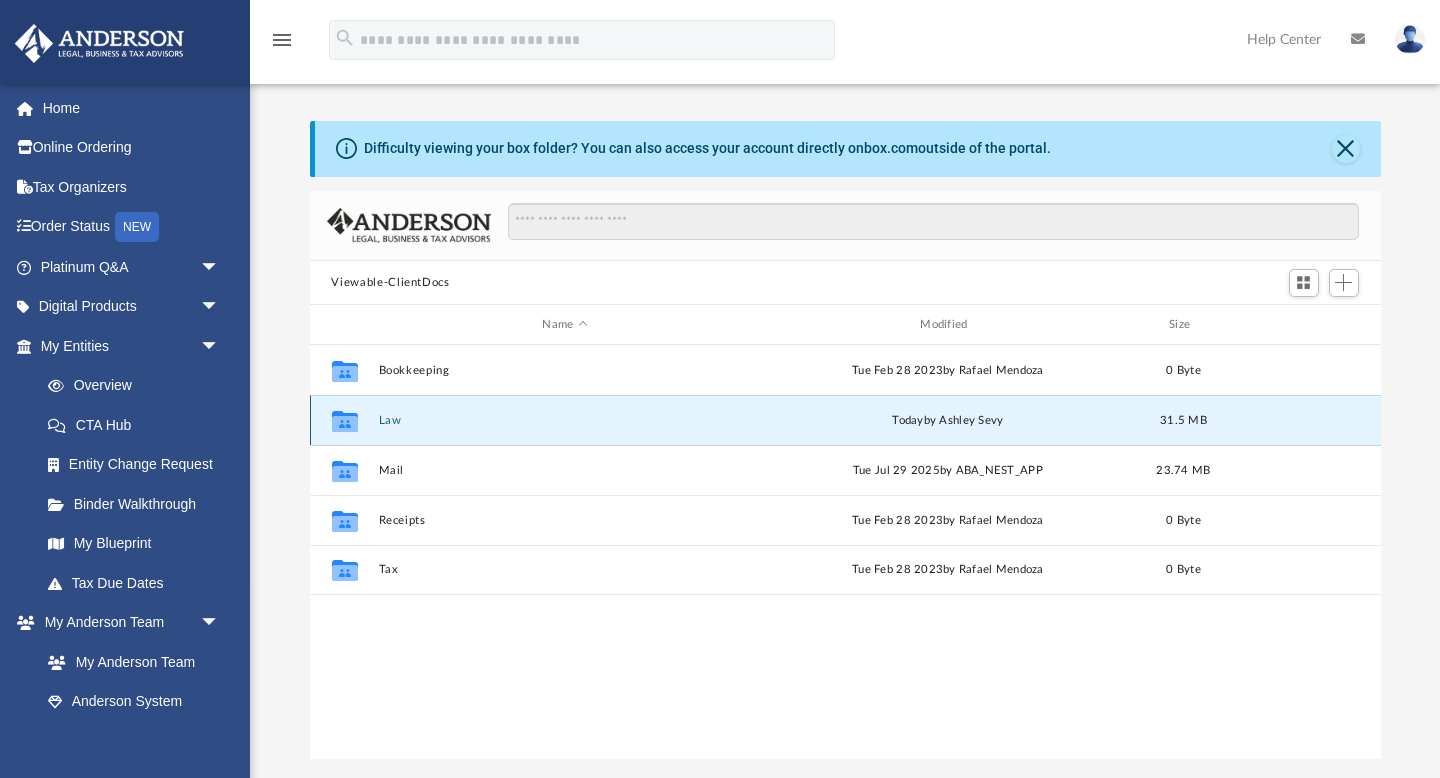 click on "Law" at bounding box center [565, 420] 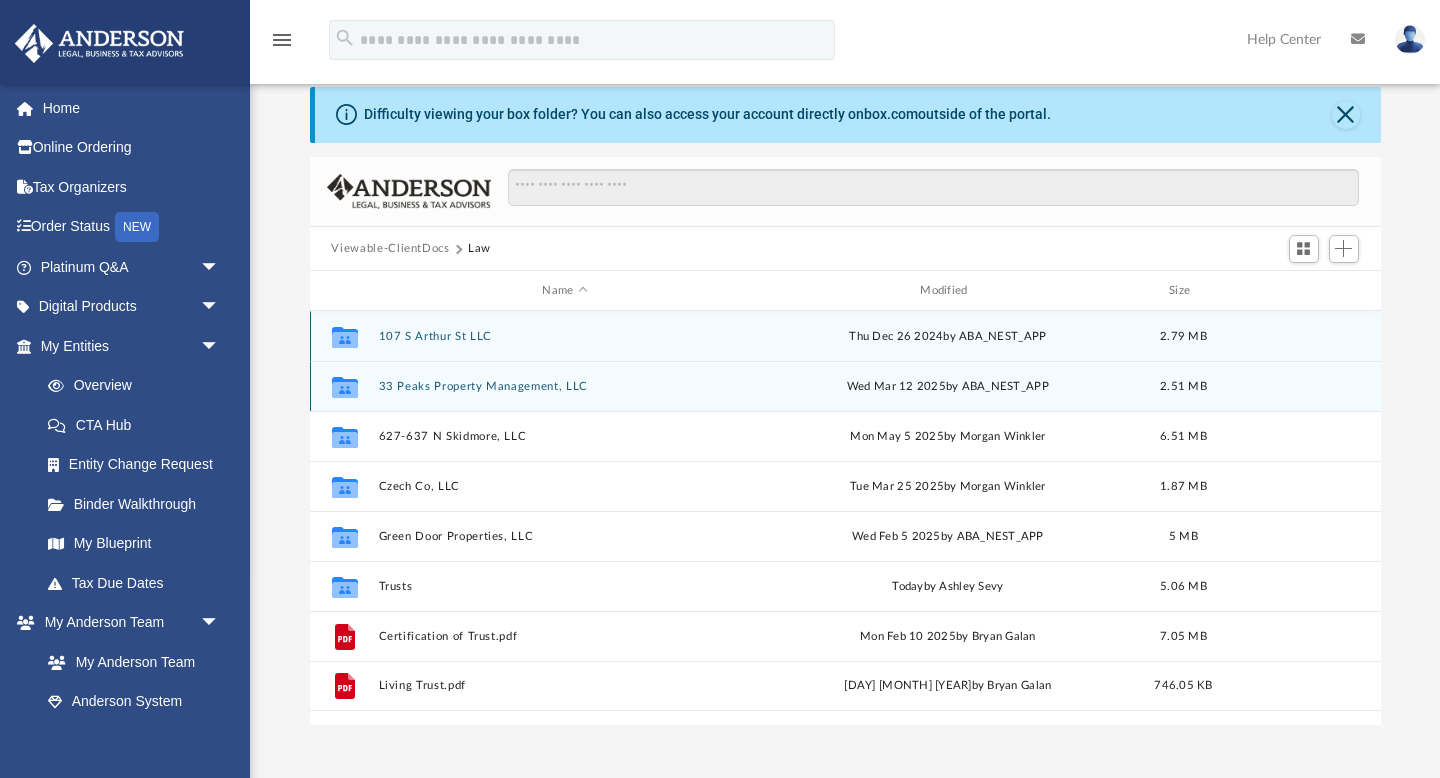 scroll, scrollTop: 41, scrollLeft: 0, axis: vertical 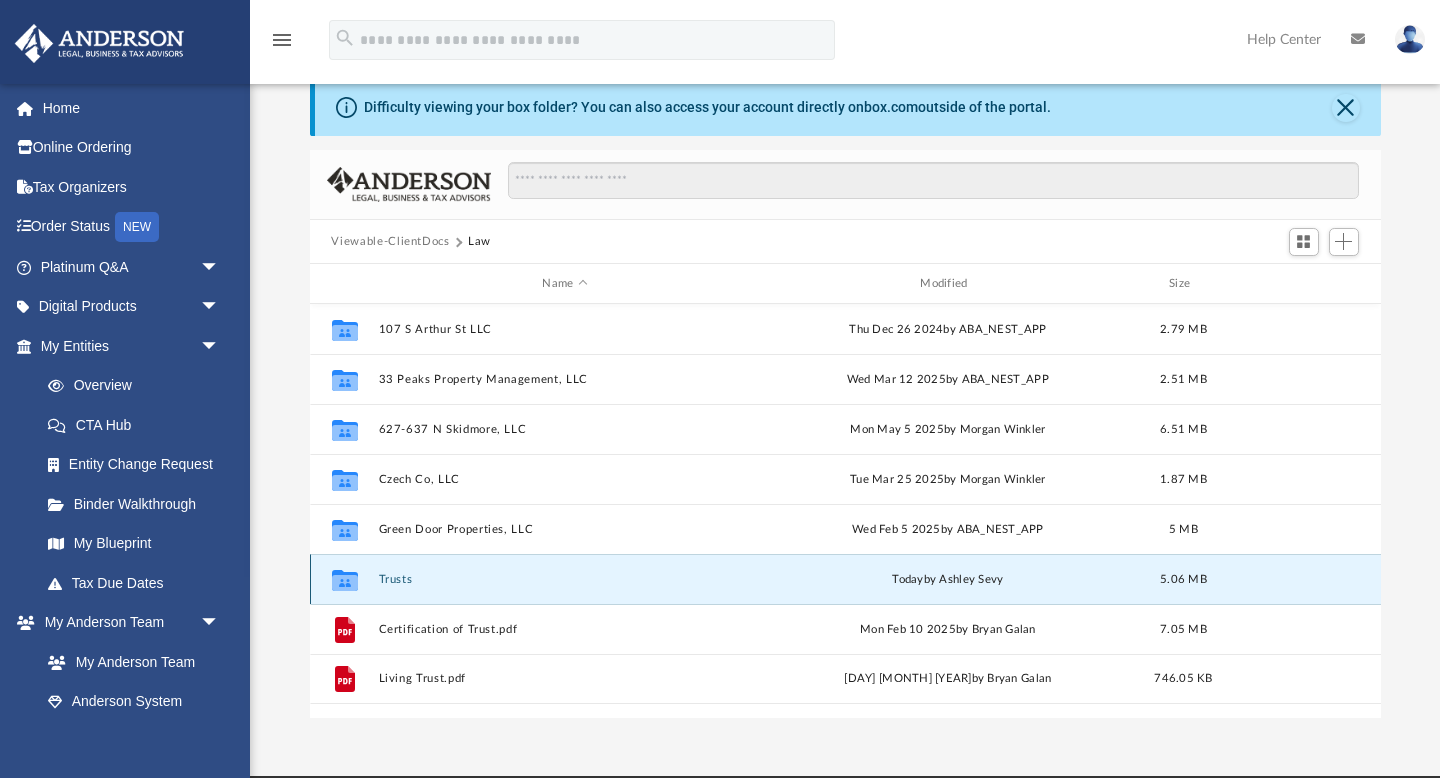 click on "Trusts" at bounding box center (565, 579) 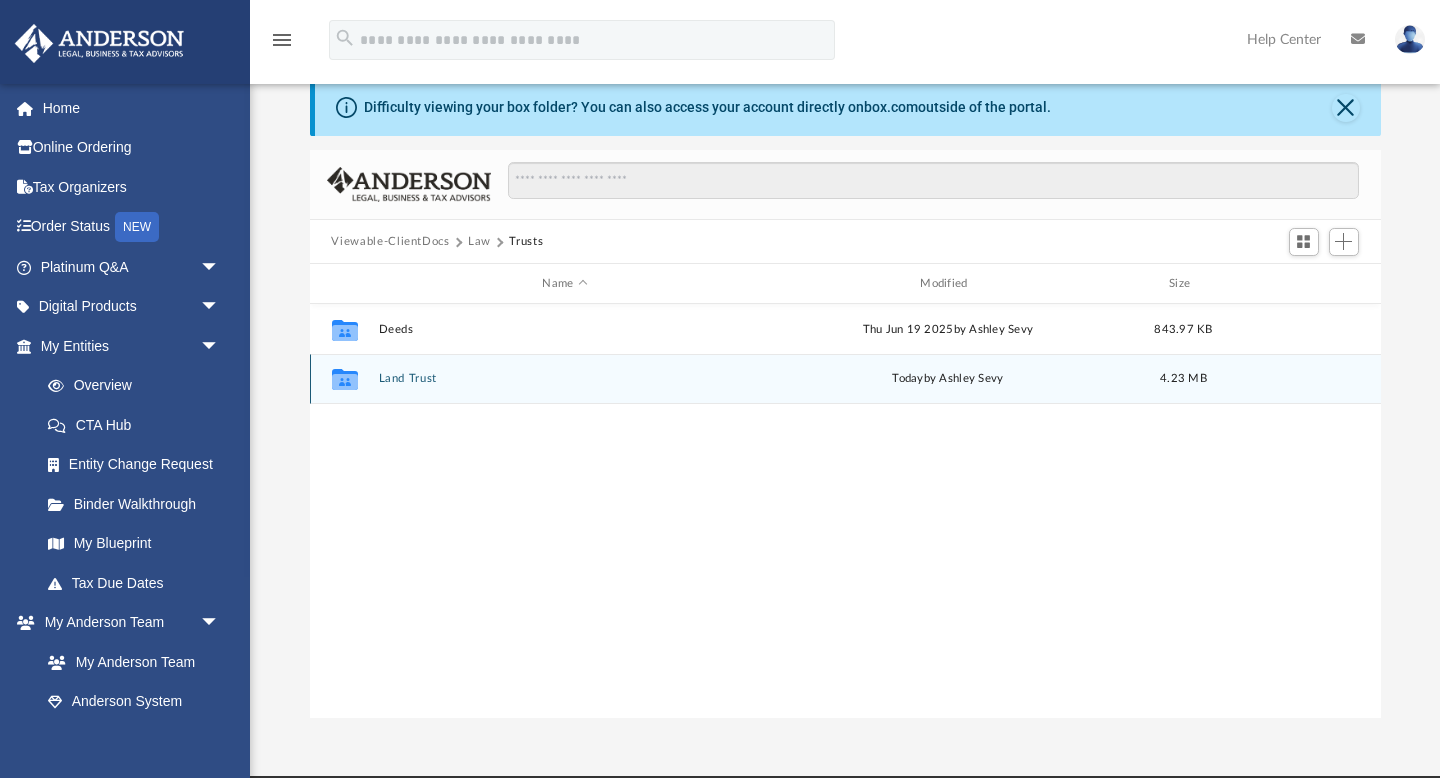 click on "Collaborated Folder Land Trust today by Ashley Sevy" at bounding box center (845, 379) 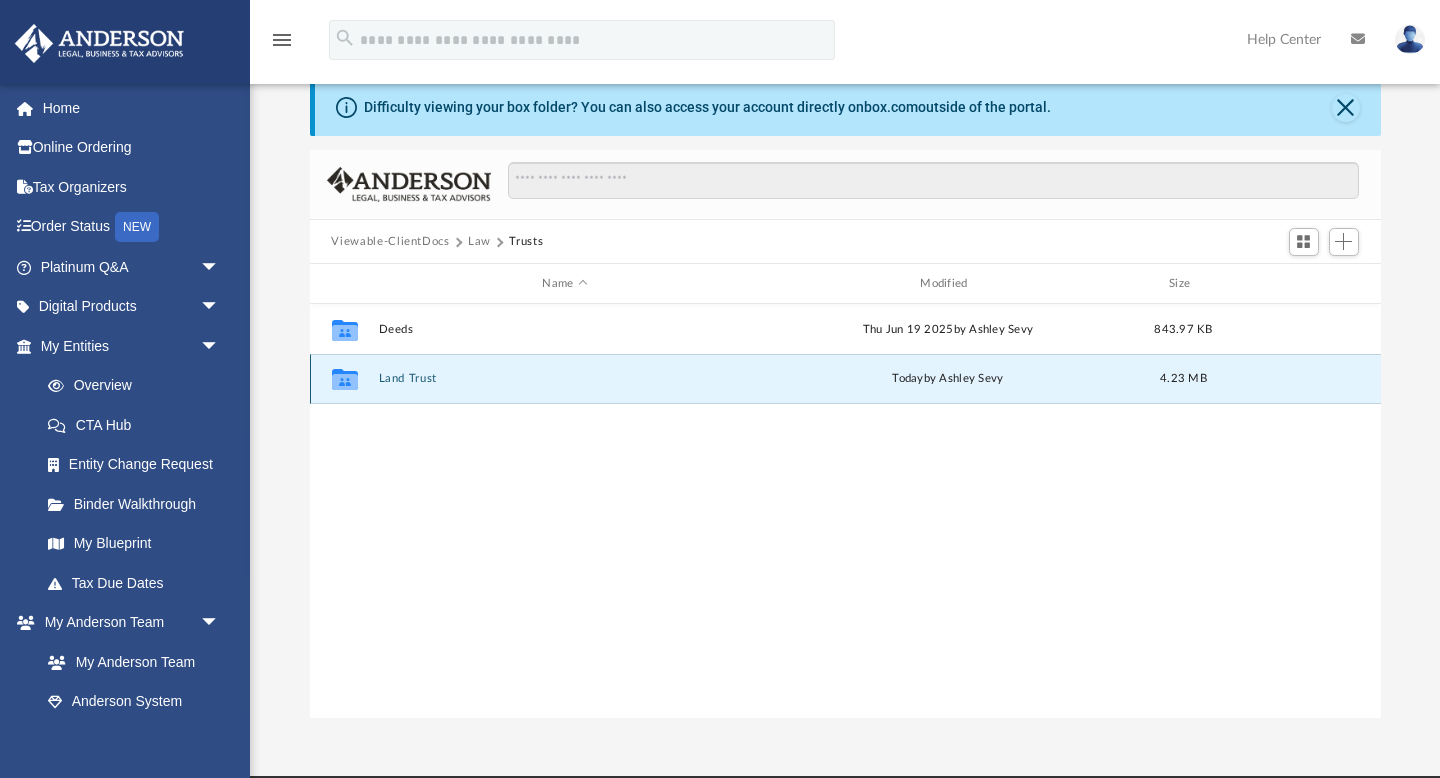 click on "Land Trust" at bounding box center (565, 379) 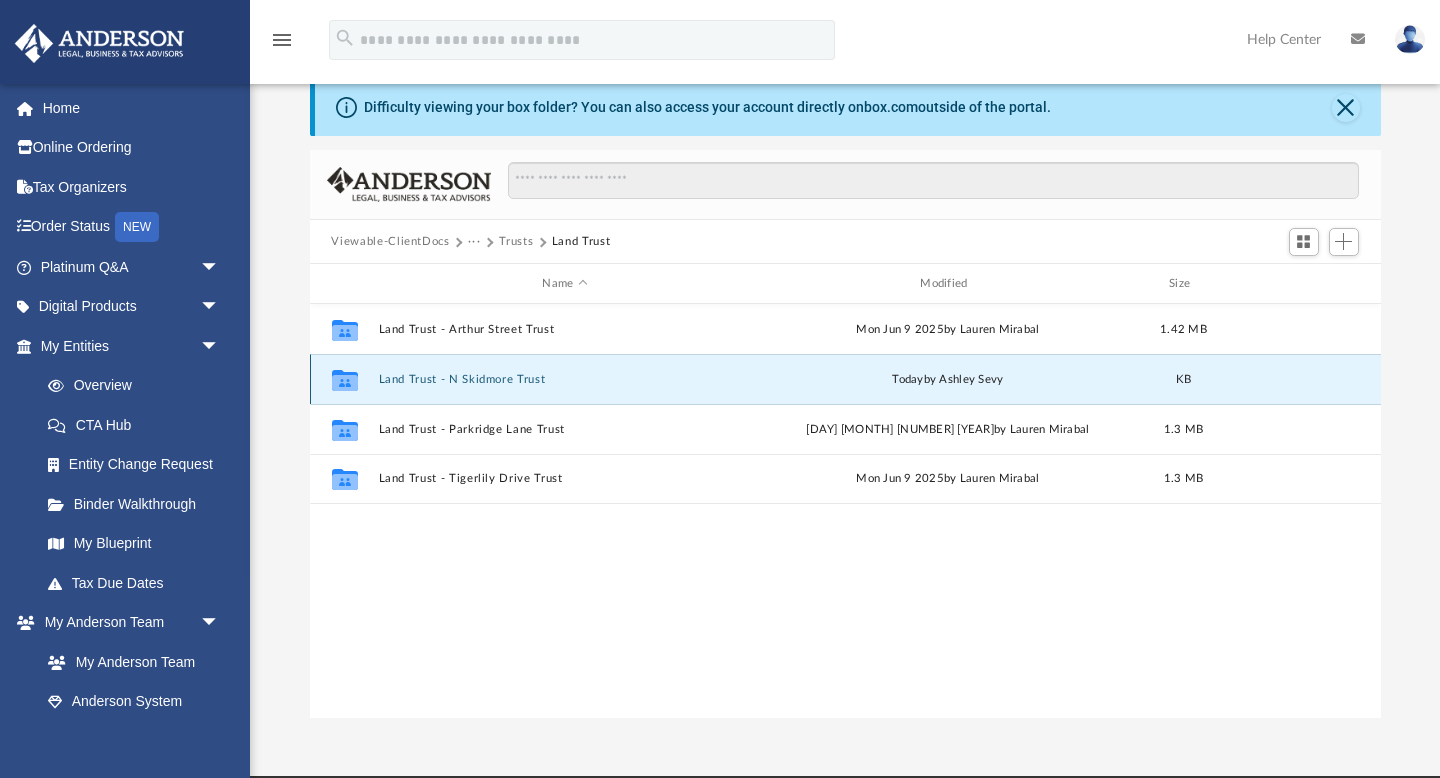 click on "Land Trust - N Skidmore Trust" at bounding box center [565, 379] 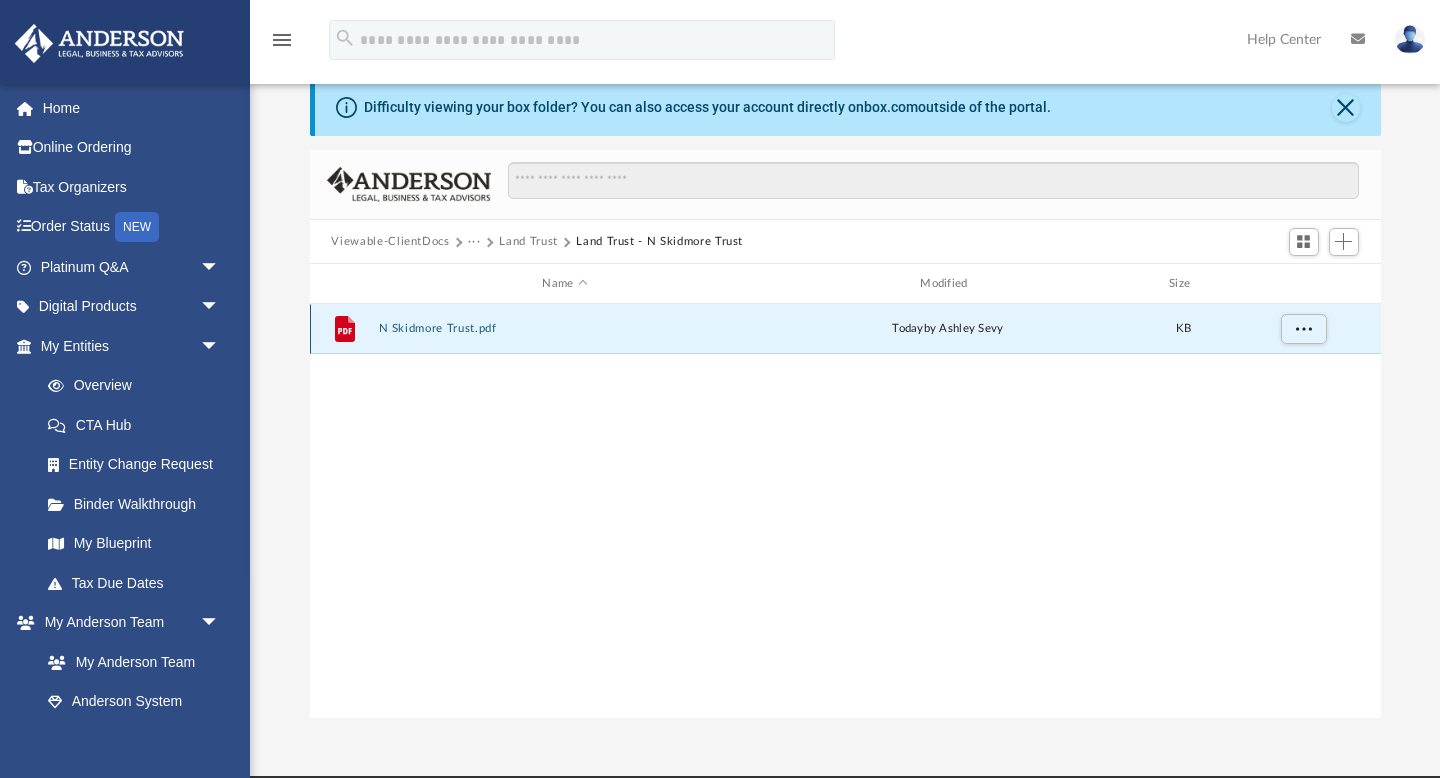 click on "N Skidmore Trust.pdf" at bounding box center [565, 329] 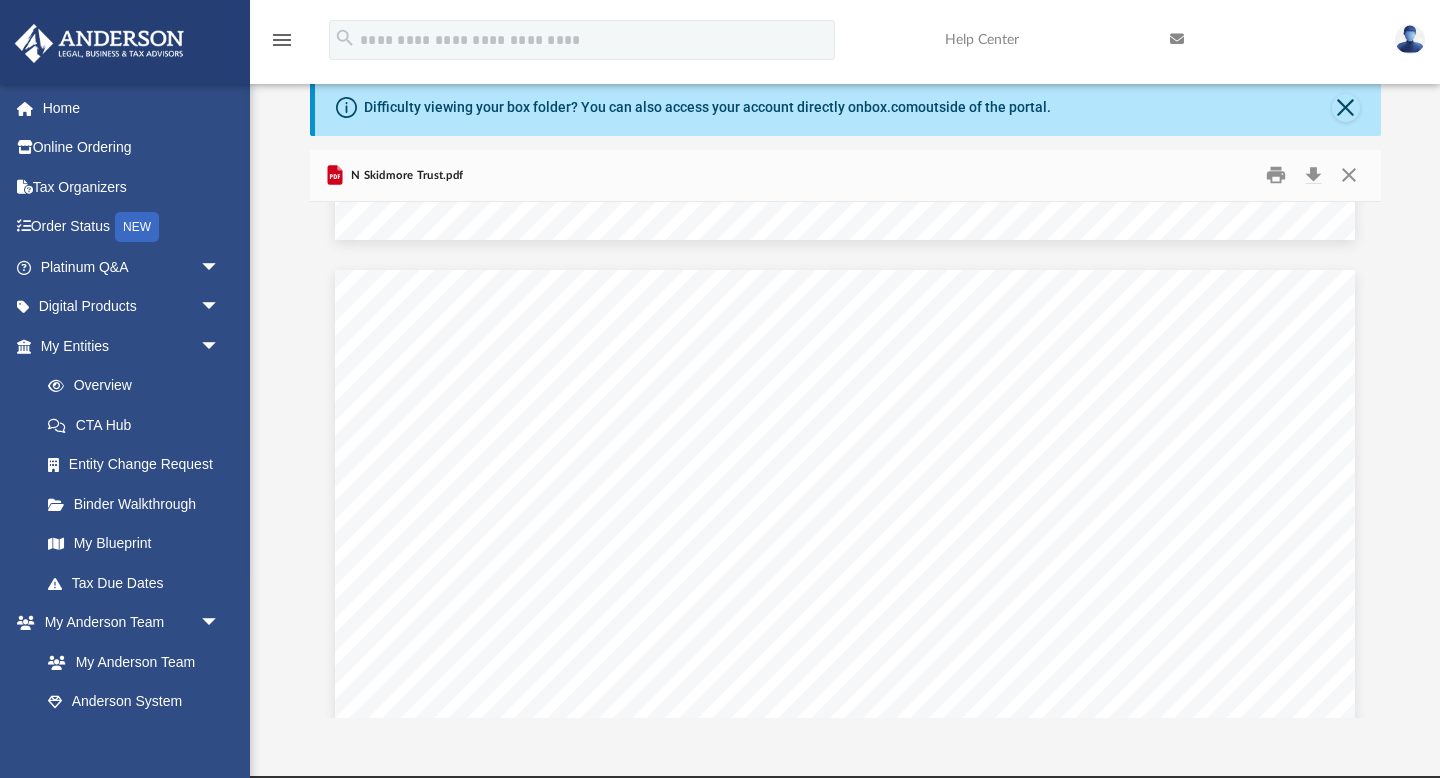 scroll, scrollTop: 5760, scrollLeft: 0, axis: vertical 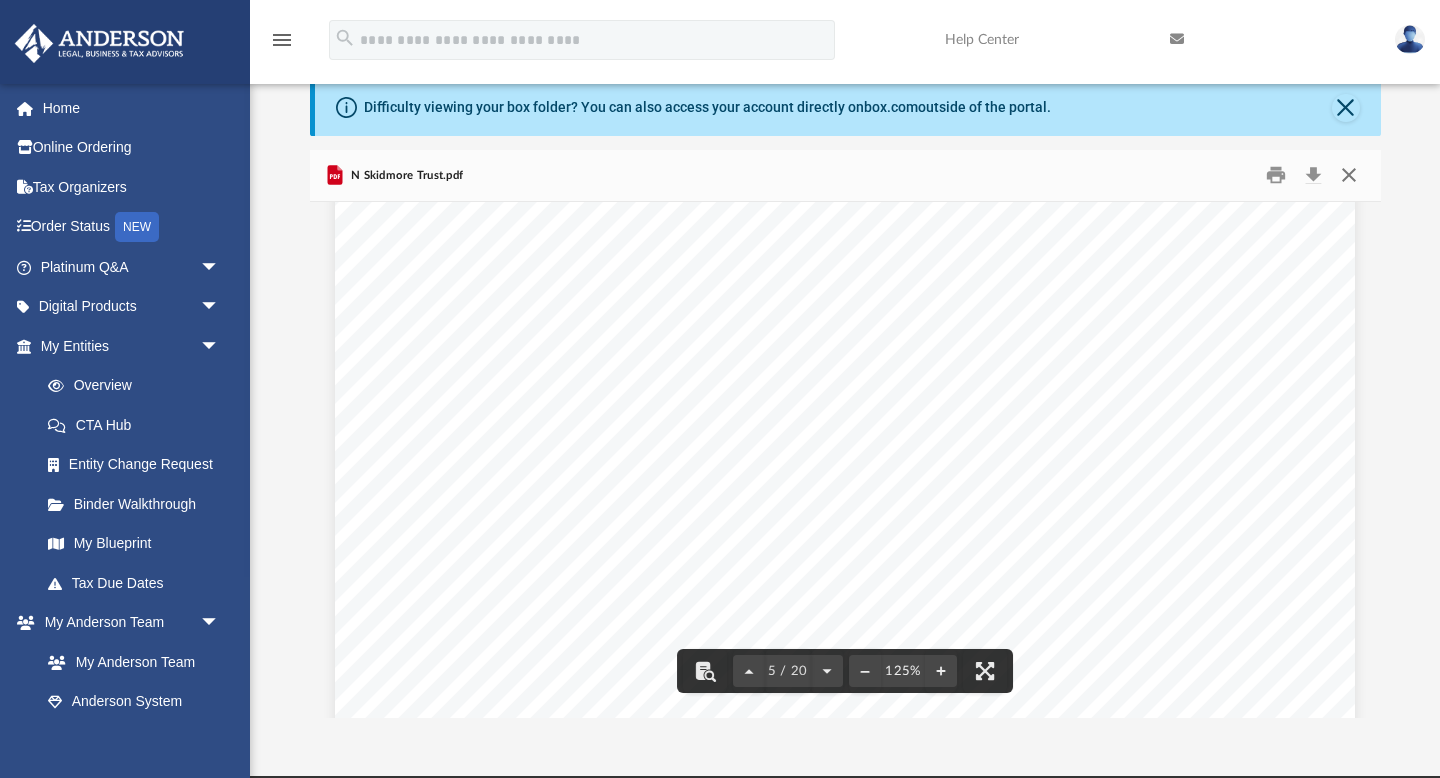 click at bounding box center [1349, 175] 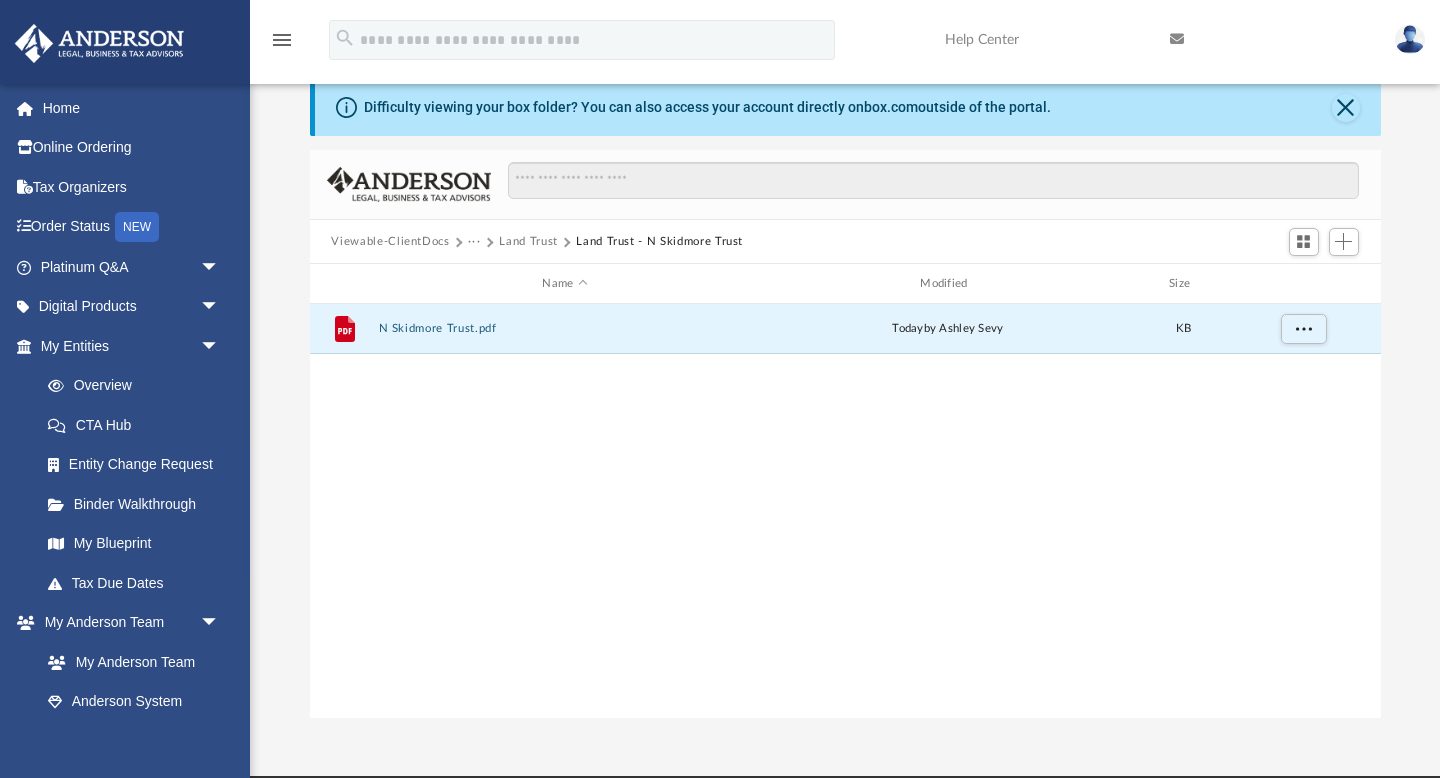 click on "Land Trust" at bounding box center (528, 242) 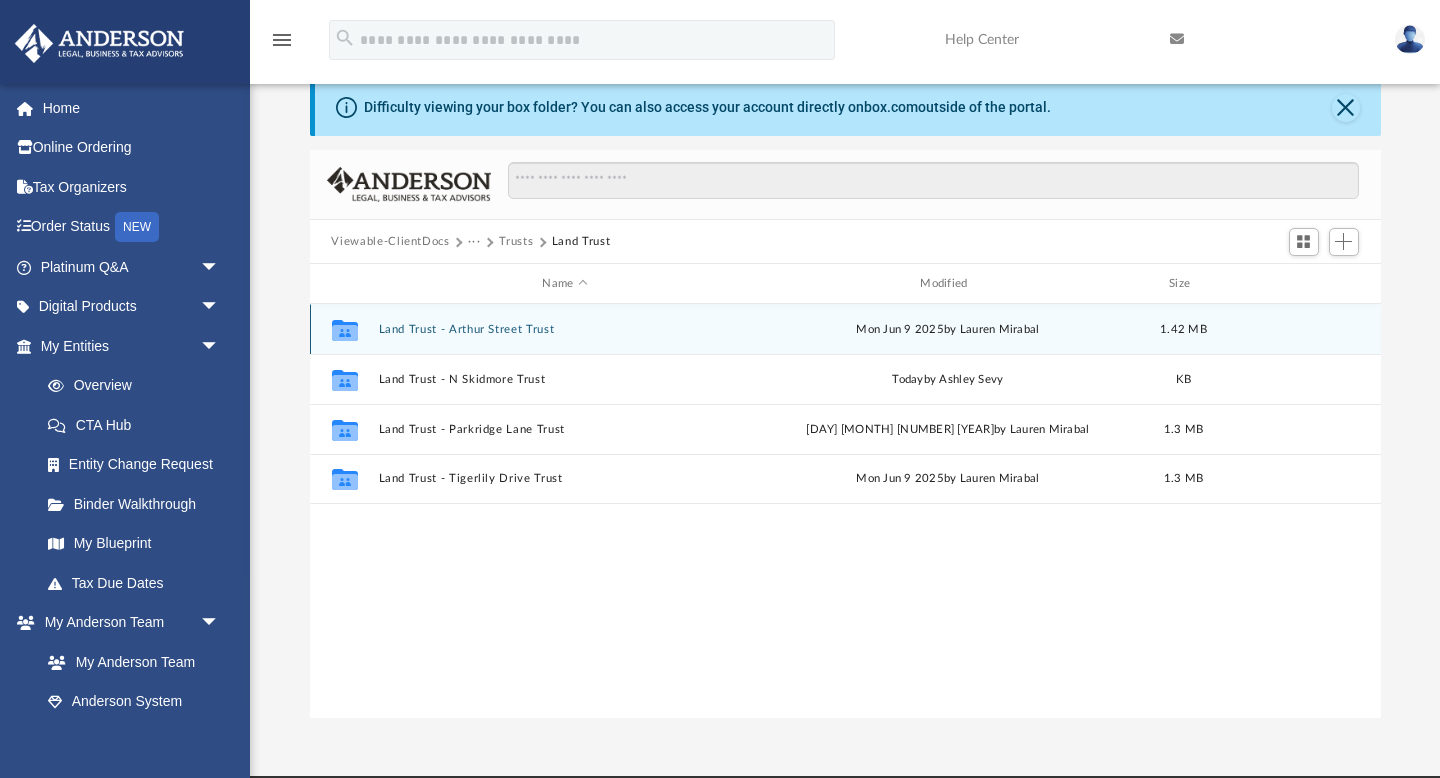 click on "Land Trust - Arthur Street Trust" at bounding box center (565, 329) 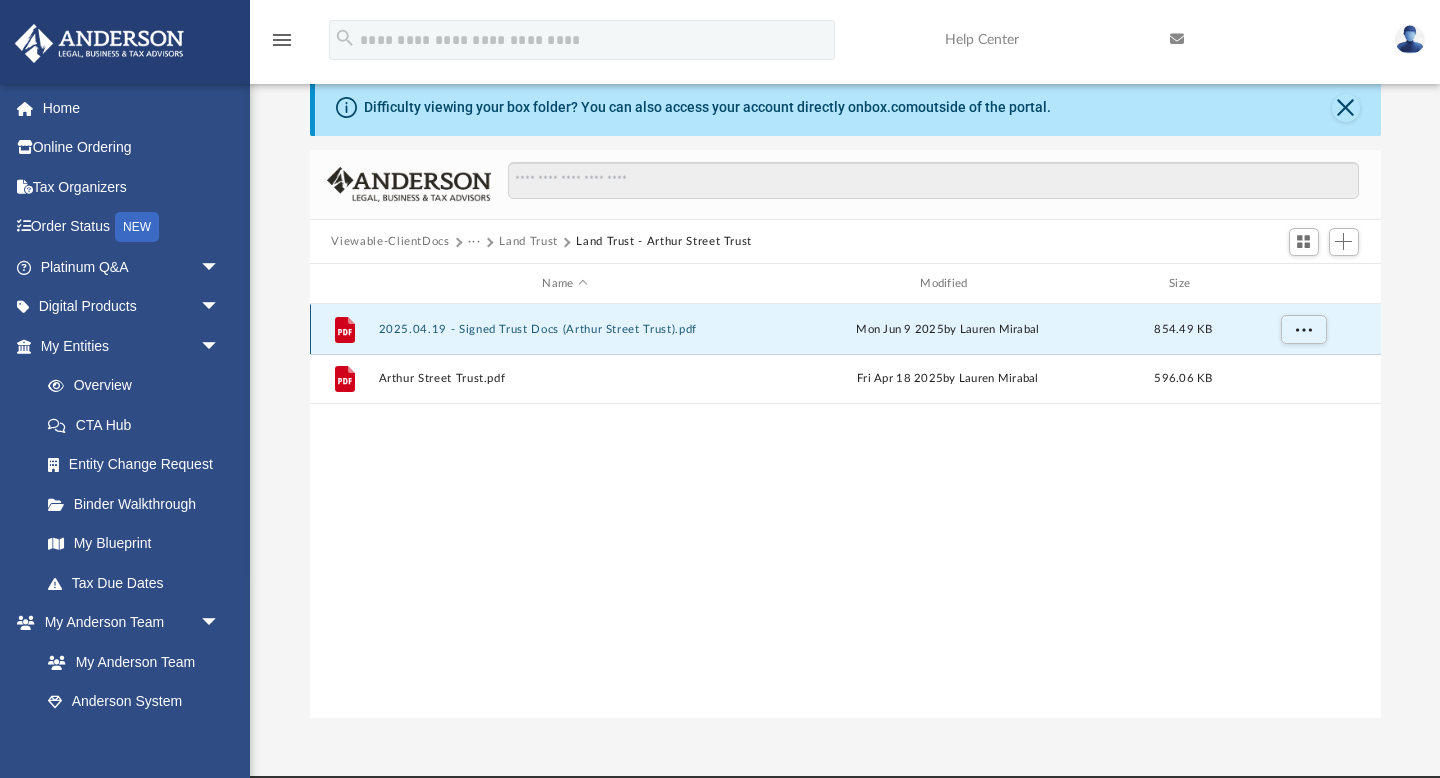 click on "2025.04.19 - Signed Trust Docs (Arthur Street Trust).pdf" at bounding box center (565, 329) 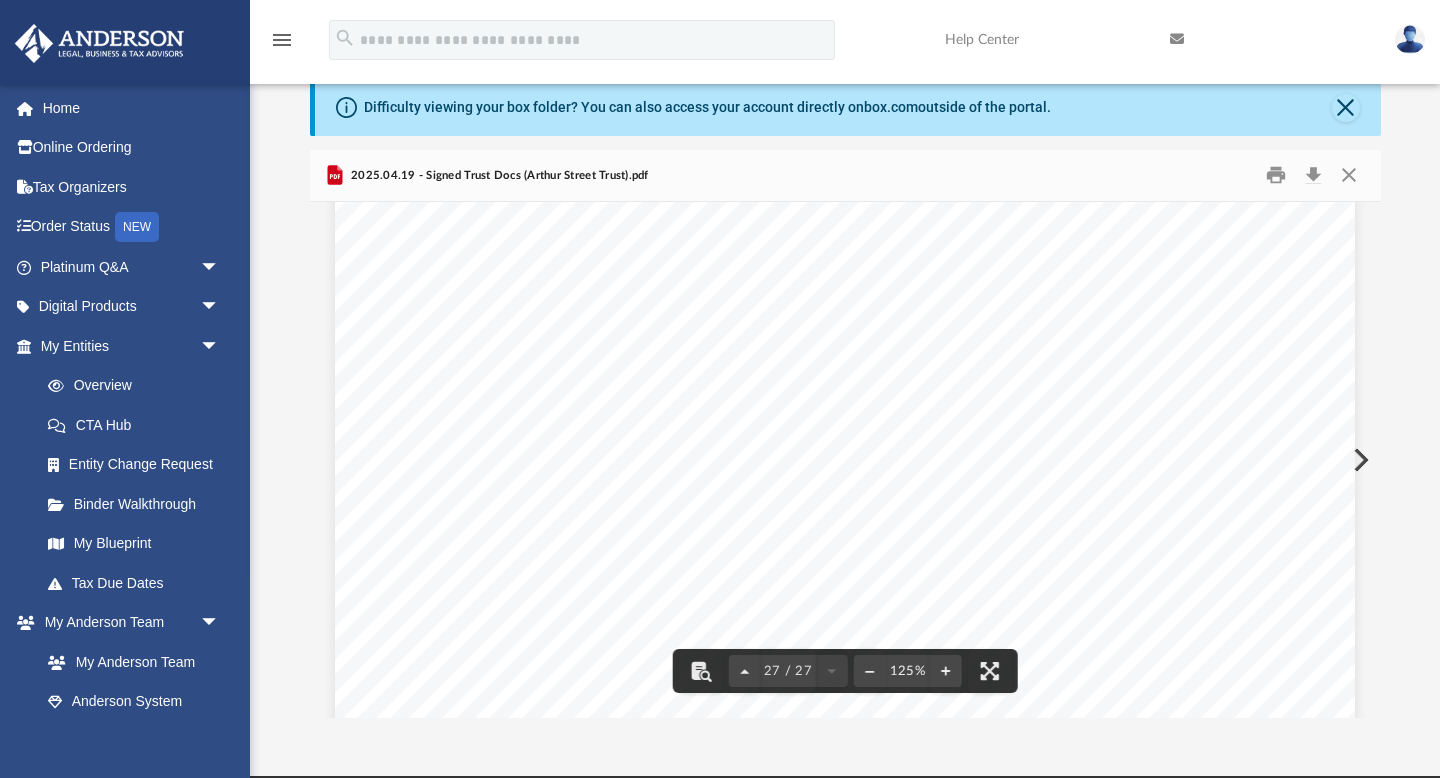 scroll, scrollTop: 35710, scrollLeft: 0, axis: vertical 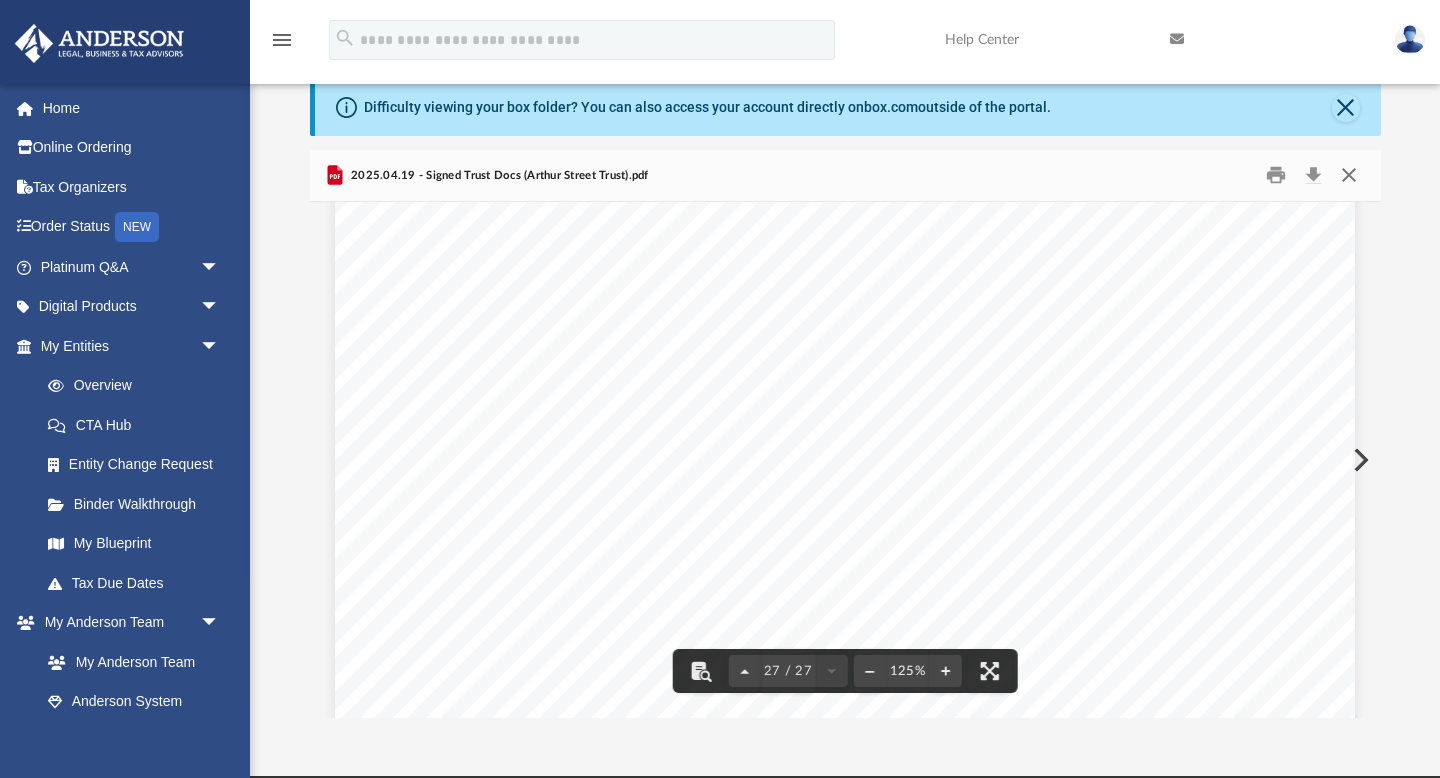 click at bounding box center [1349, 175] 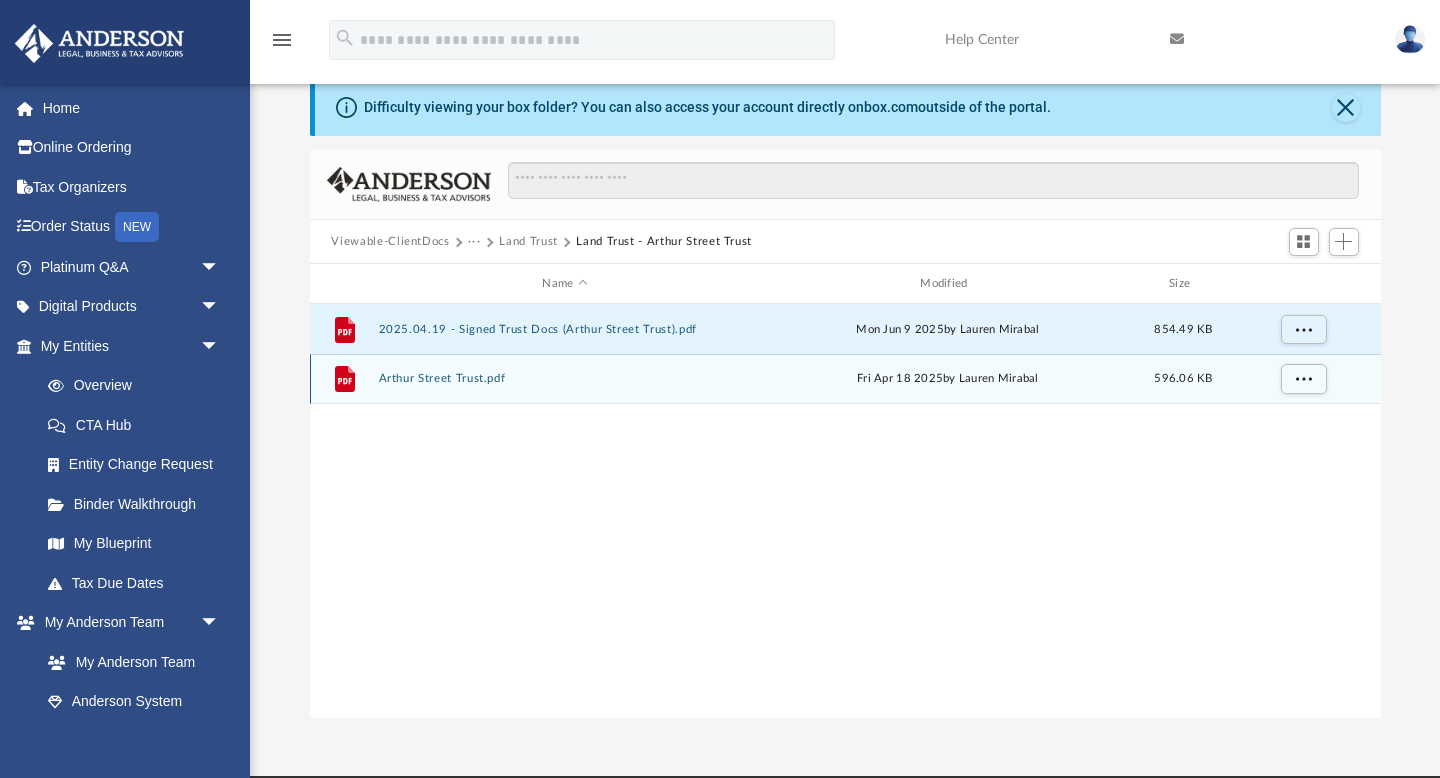 click on "Arthur Street Trust.pdf" at bounding box center [565, 379] 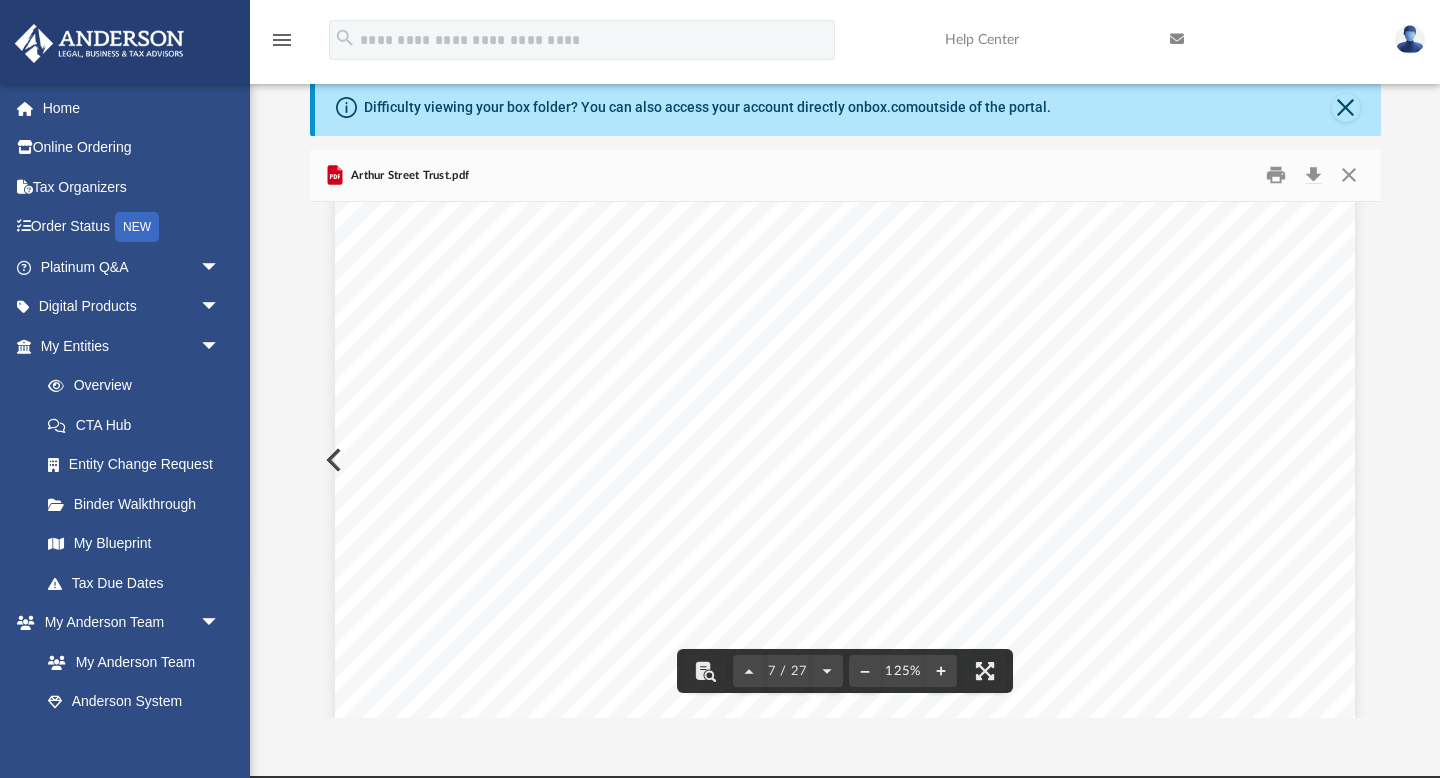 scroll, scrollTop: 8248, scrollLeft: 0, axis: vertical 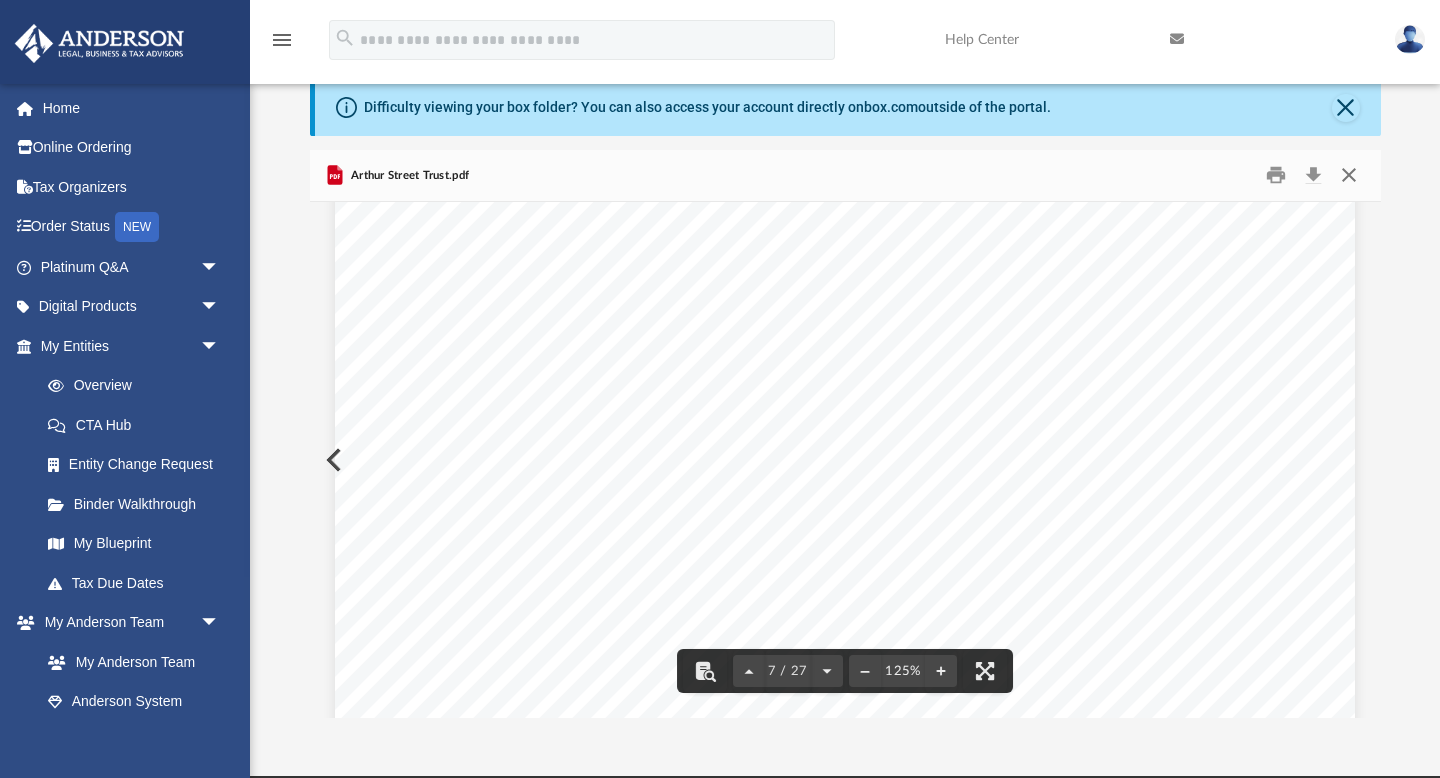 click at bounding box center (1349, 175) 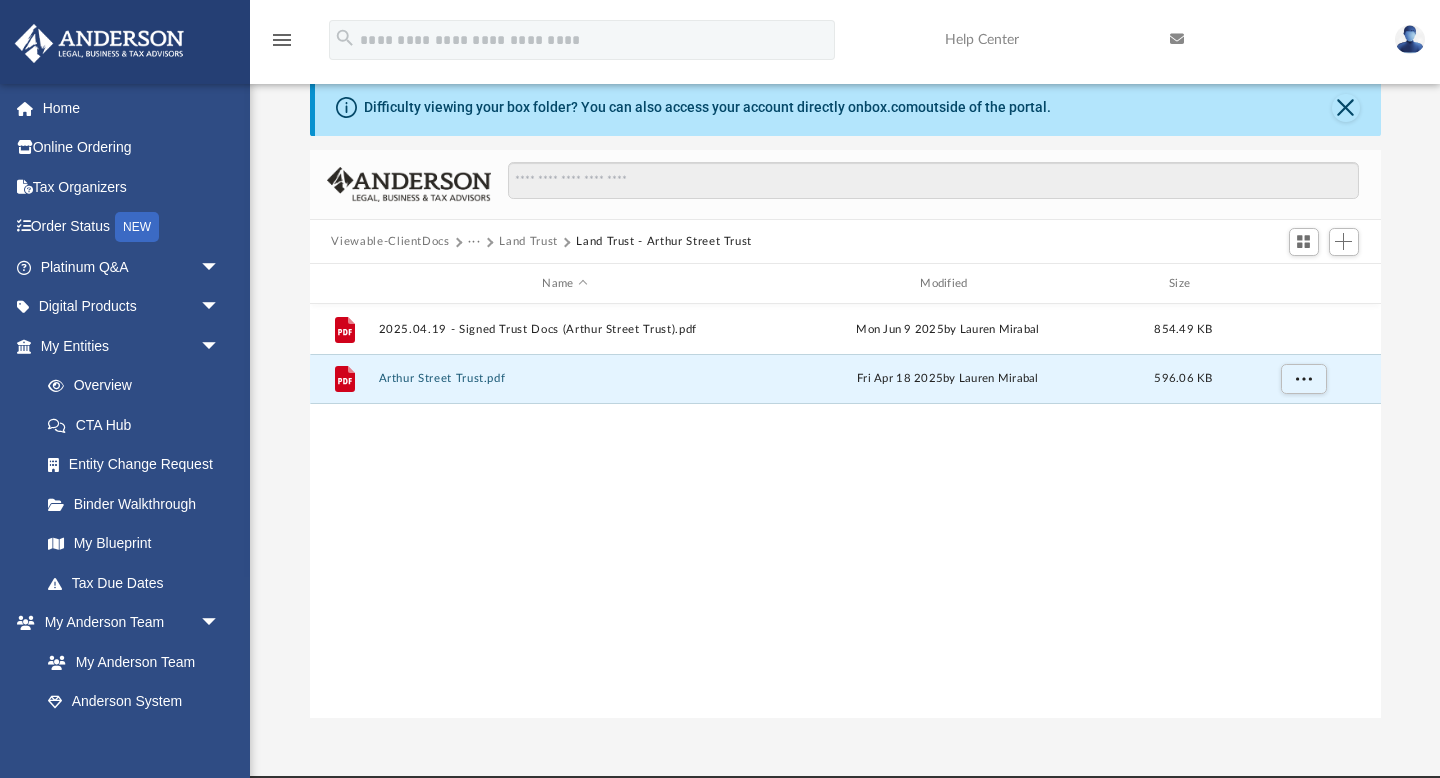 click on "Land Trust - Arthur Street Trust" at bounding box center (664, 242) 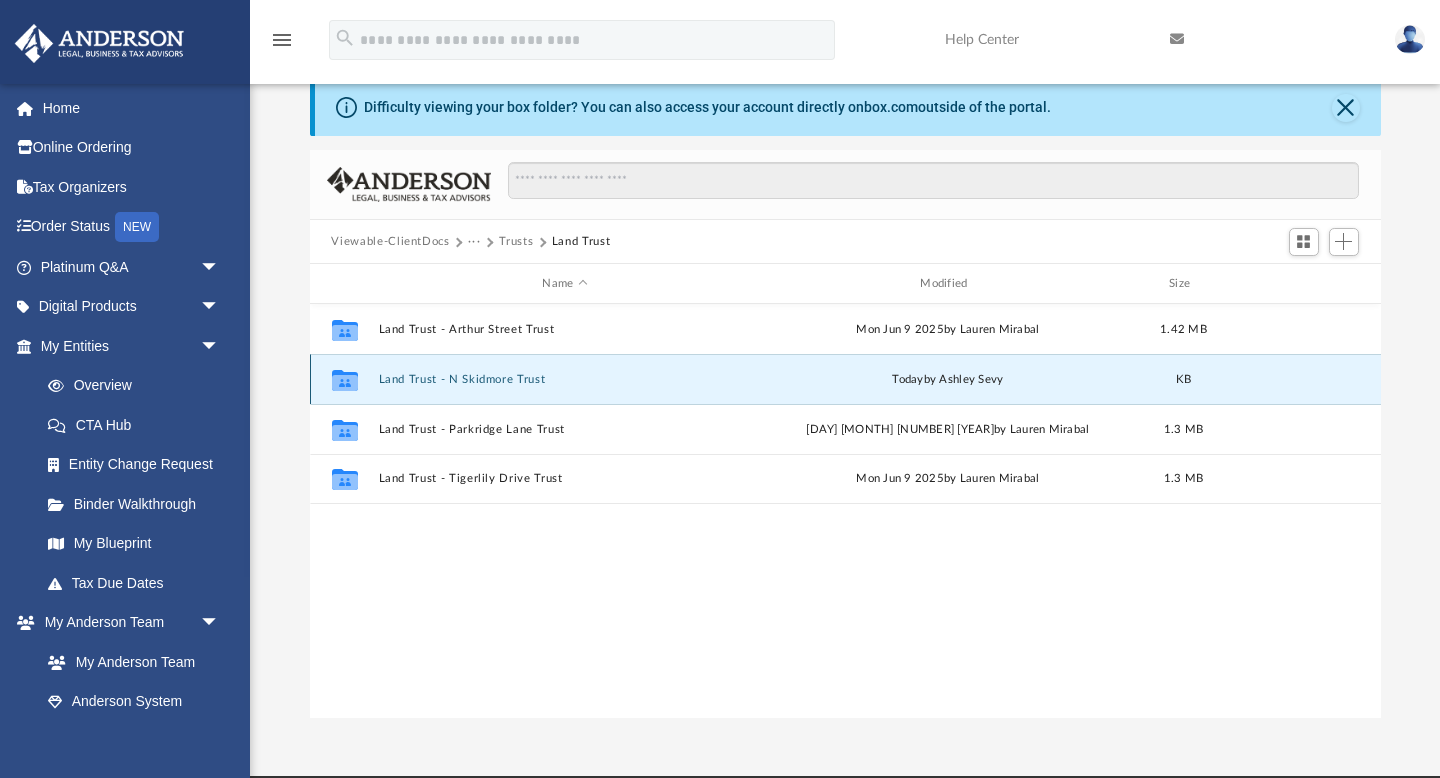 click on "Land Trust - N Skidmore Trust" at bounding box center [565, 379] 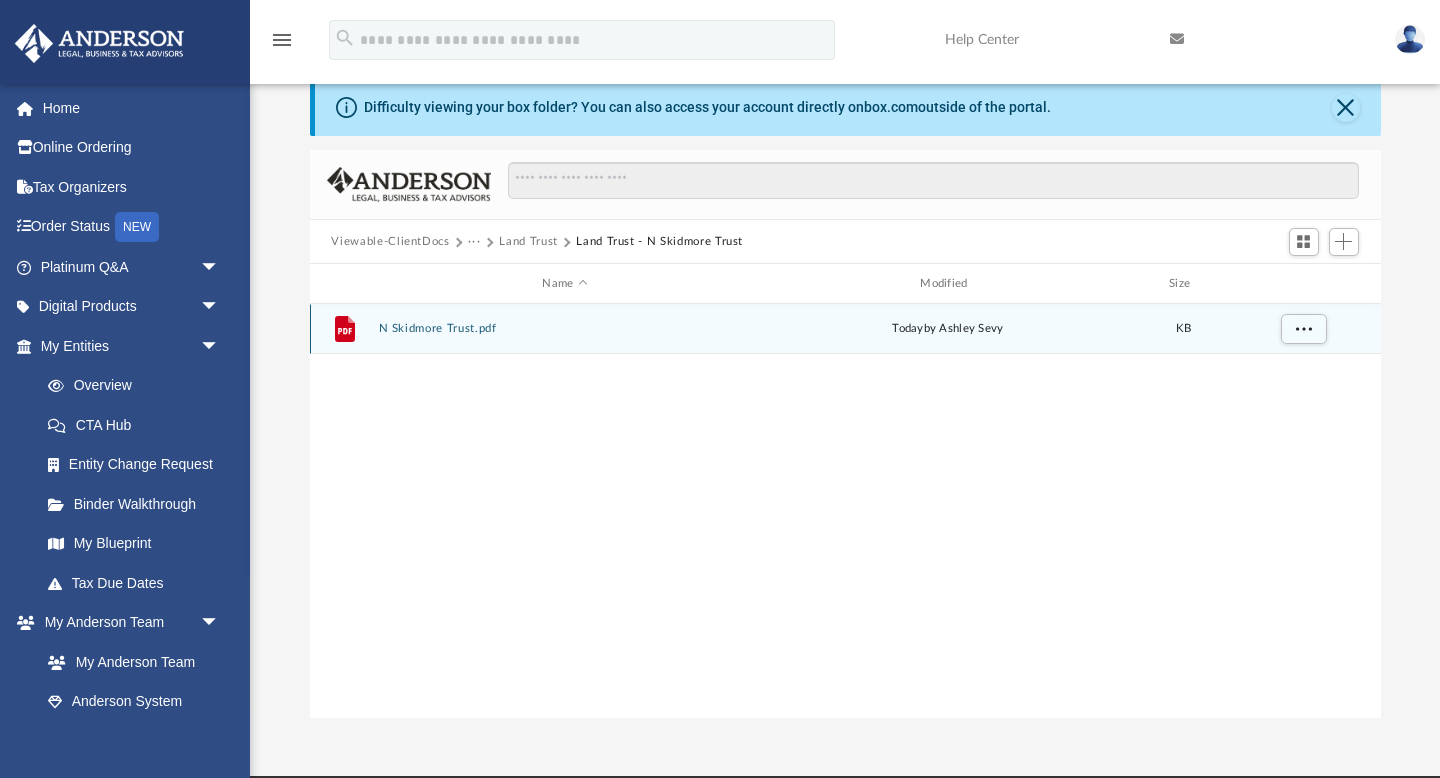 click on "N Skidmore Trust.pdf" at bounding box center (565, 329) 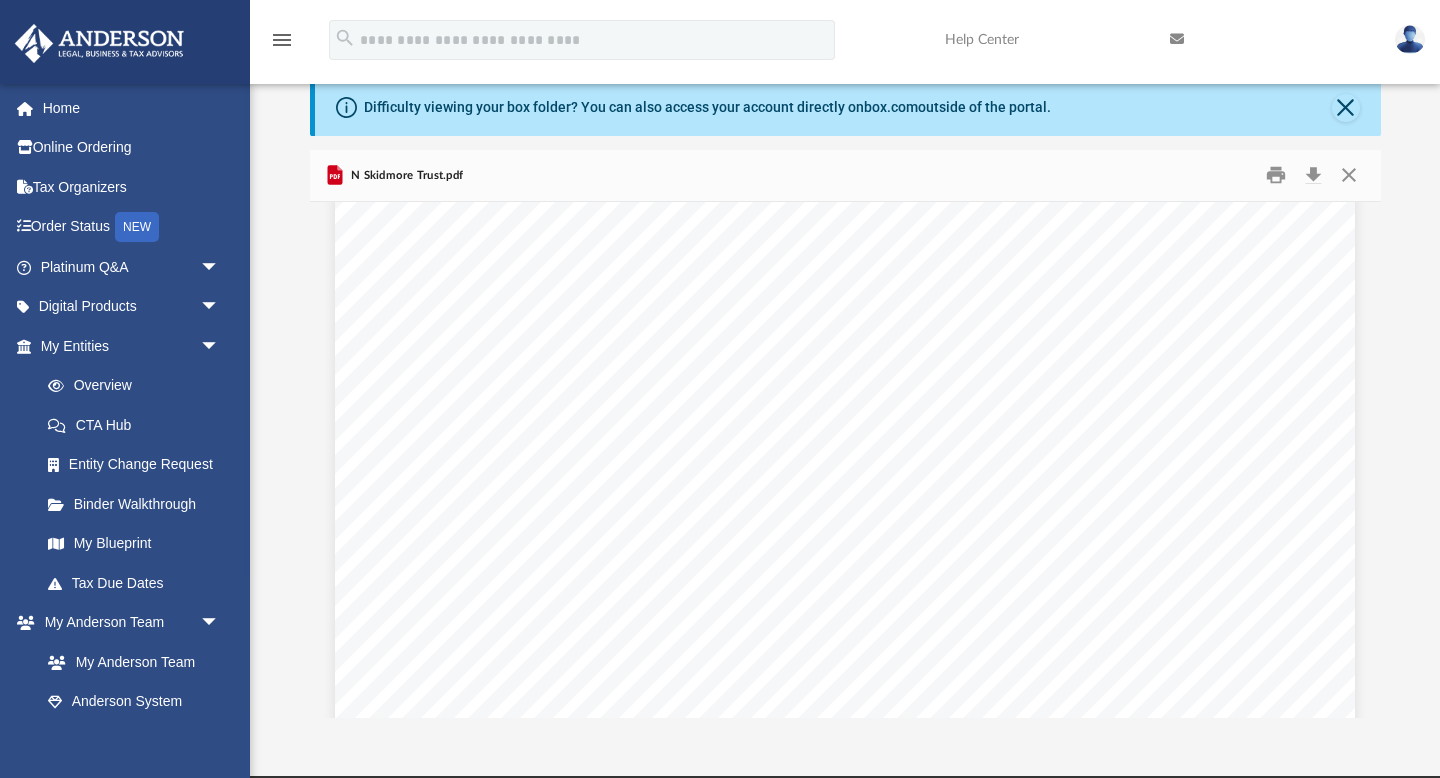 scroll, scrollTop: 26483, scrollLeft: 0, axis: vertical 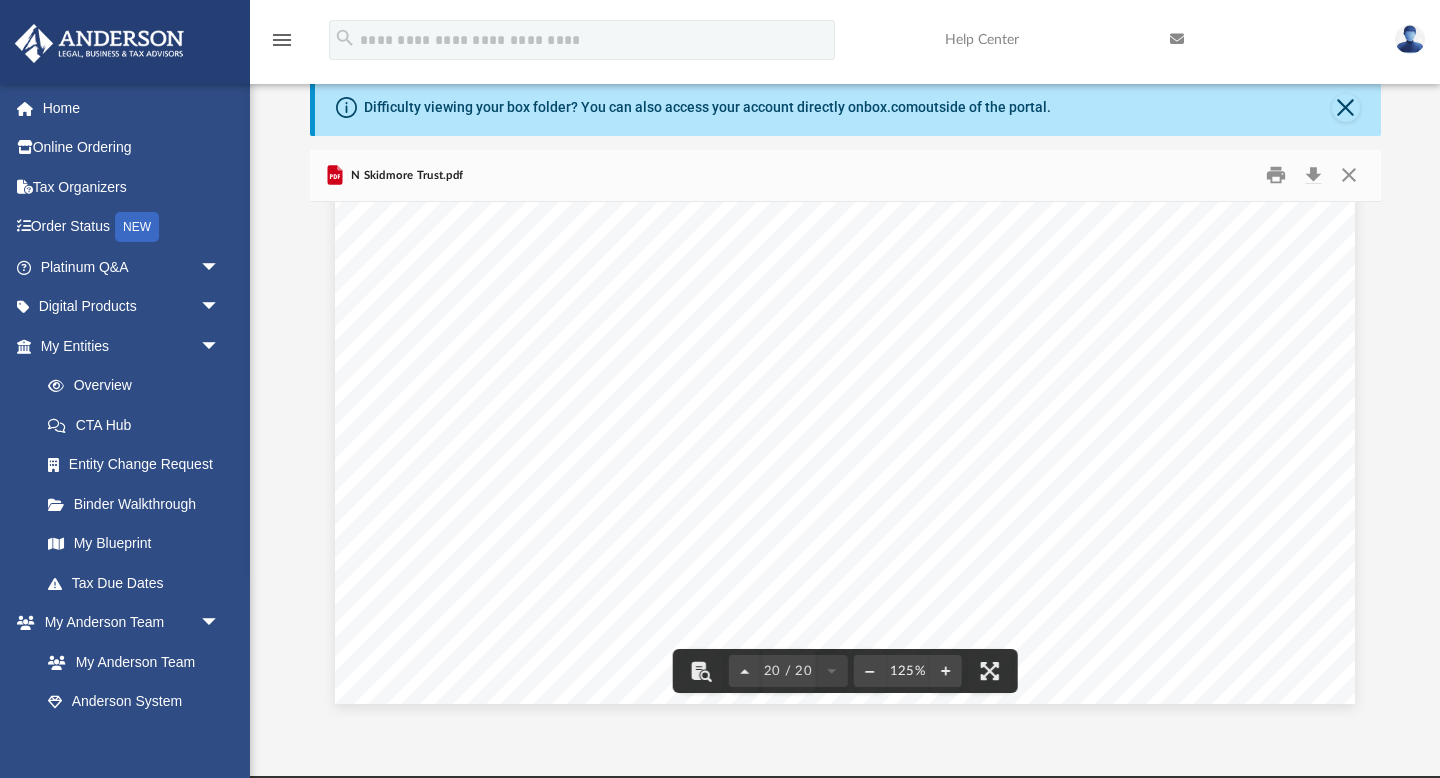 click on "Certification of Trust The below named beneficiaries hereby certify and declare as follows: 1. The N Skidmore Trust was established pursuant to the N Skidmore Trust Agreement dated August 4, 2025 (hereafter referred to as the "Trust Agreement"). 2. The currently acting Trustee of the N Skidmore Trust is/are Czech Co, LLC a Wyoming limited liability company. This certification is signed by all of the Trustees of the Trust and the Trust Grantor(s) and Beneficiaries. 3. The Trust Agreement provides that upon the resignation, death, or incapacity of a Trustee, the remaining Trustee, if any, continues to serve as sole Trustee. In the event there is no Trustee, the Successor Trustee automatically succeeds to the office of Trustee. The names of the Successor Trustees are Bryan Galan and Lucie Krenek (to serve consecutively). 4. The trust is a revocable trust and all of the Beneficiaries, acting together, may revoke the trust. No other party holds the power to revoke the trust. 5. 6. Bryan Galan Date" at bounding box center [845, 44] 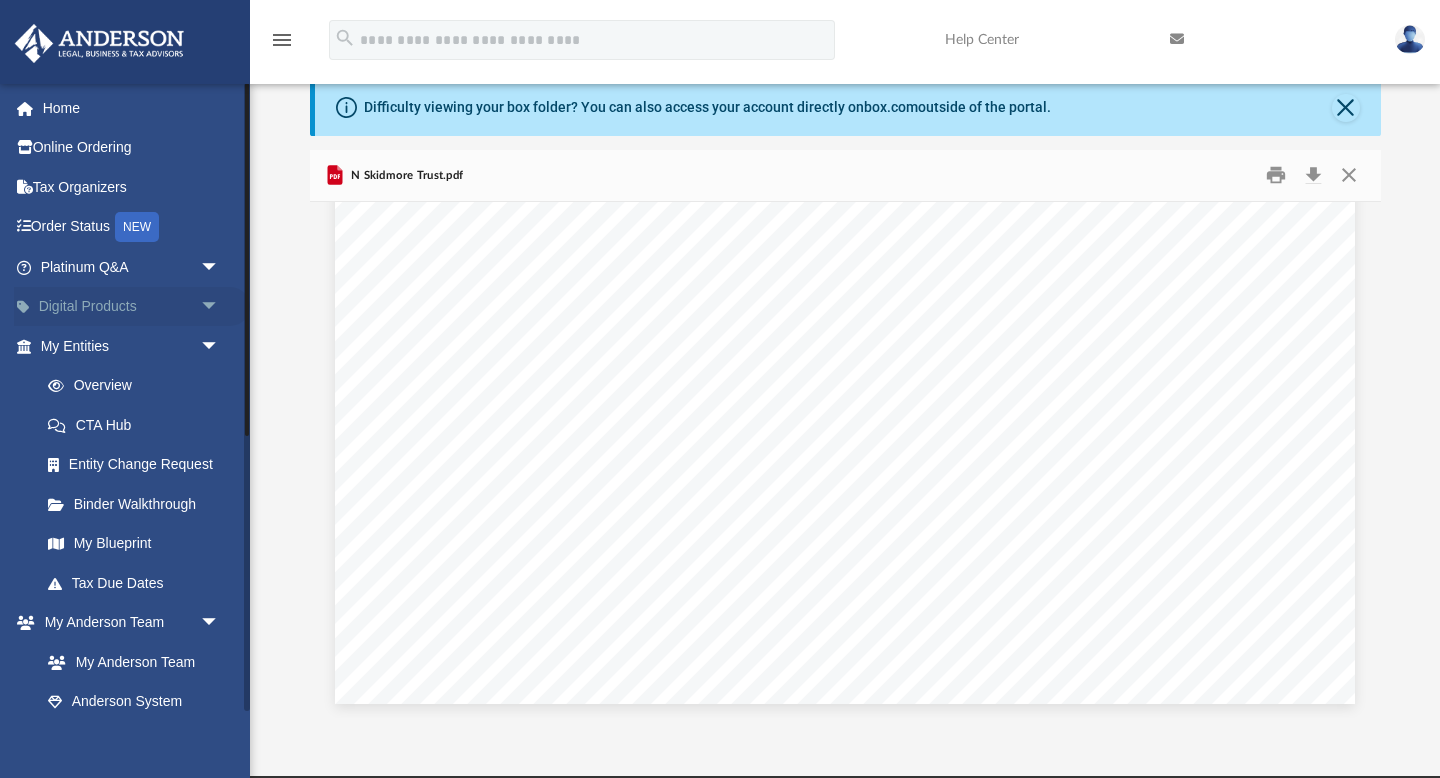 click on "arrow_drop_down" at bounding box center (220, 307) 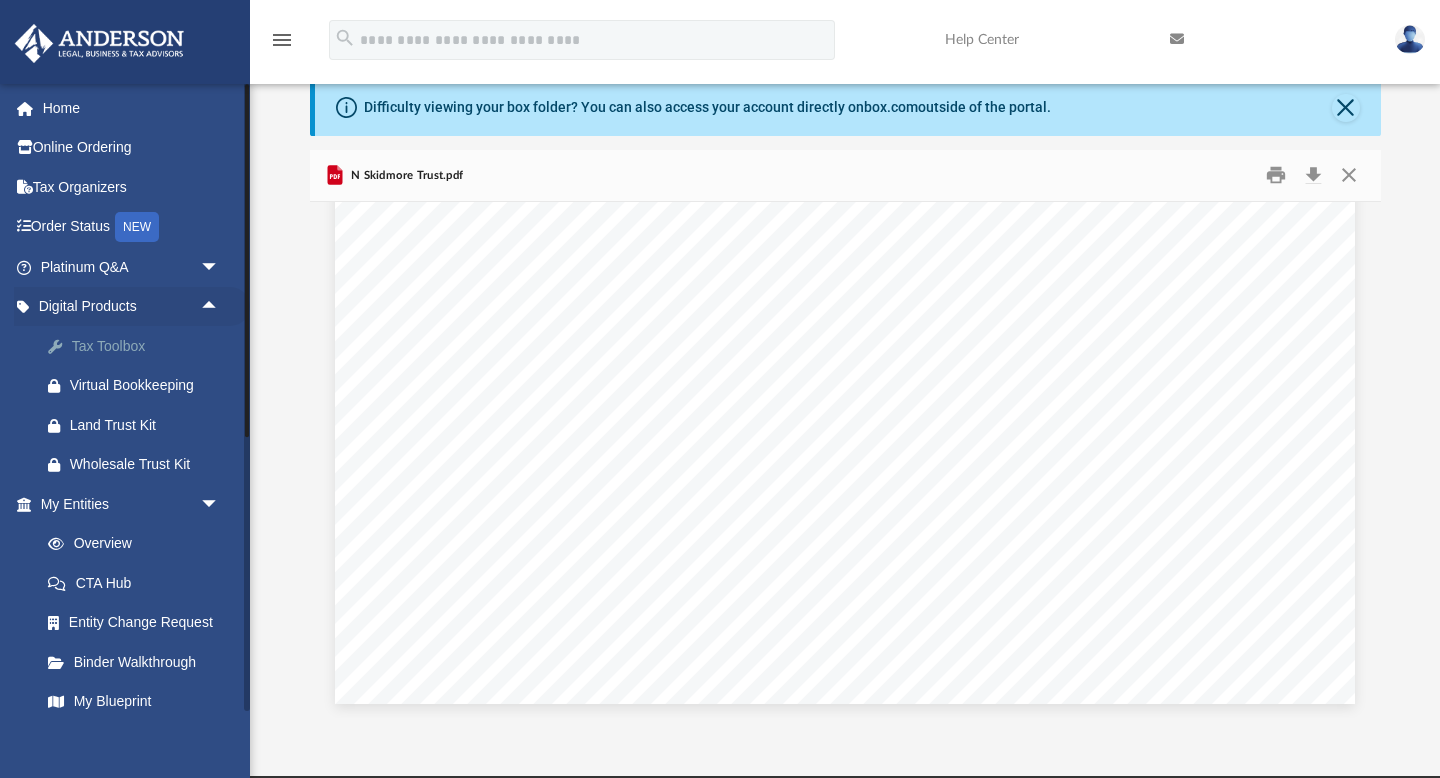 scroll, scrollTop: 6, scrollLeft: 0, axis: vertical 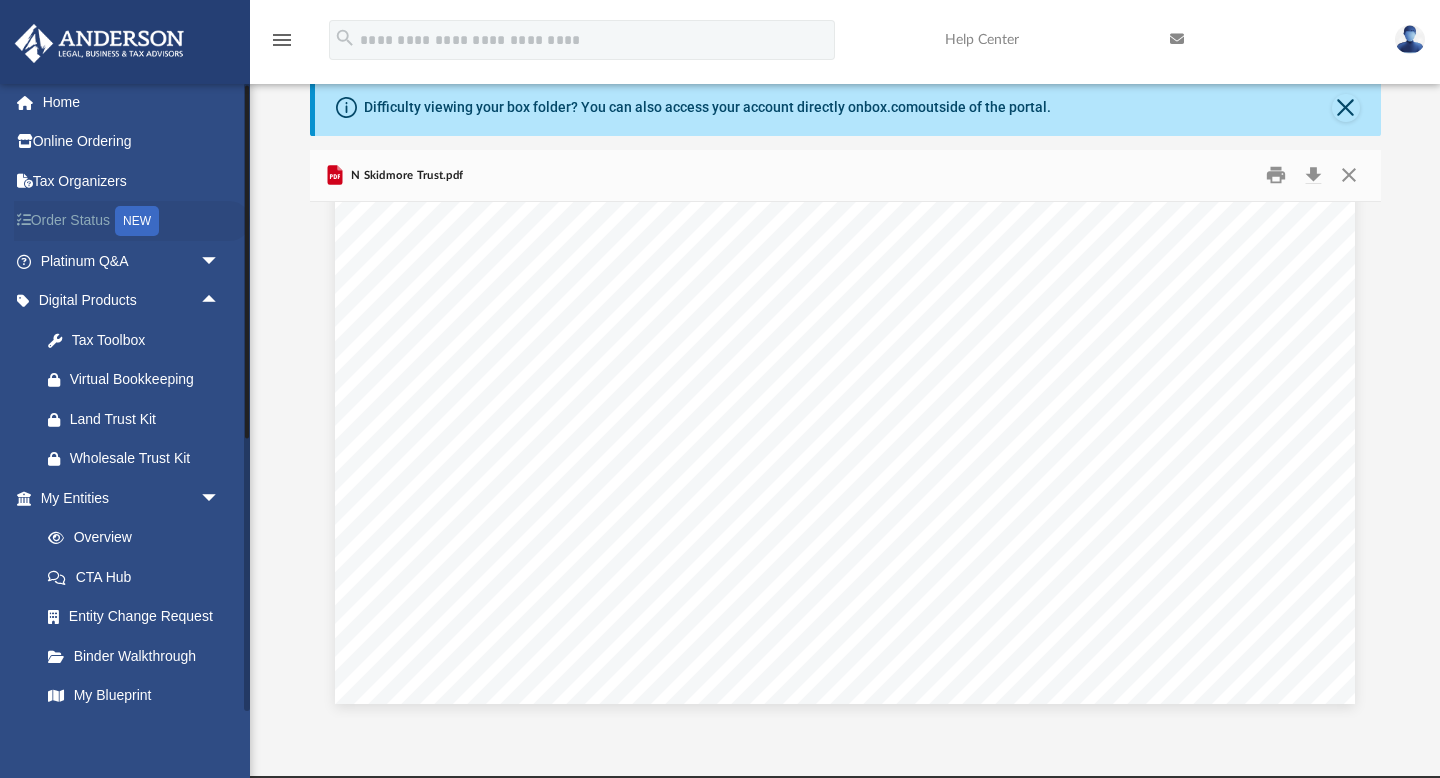 click on "Order Status  NEW" at bounding box center (132, 221) 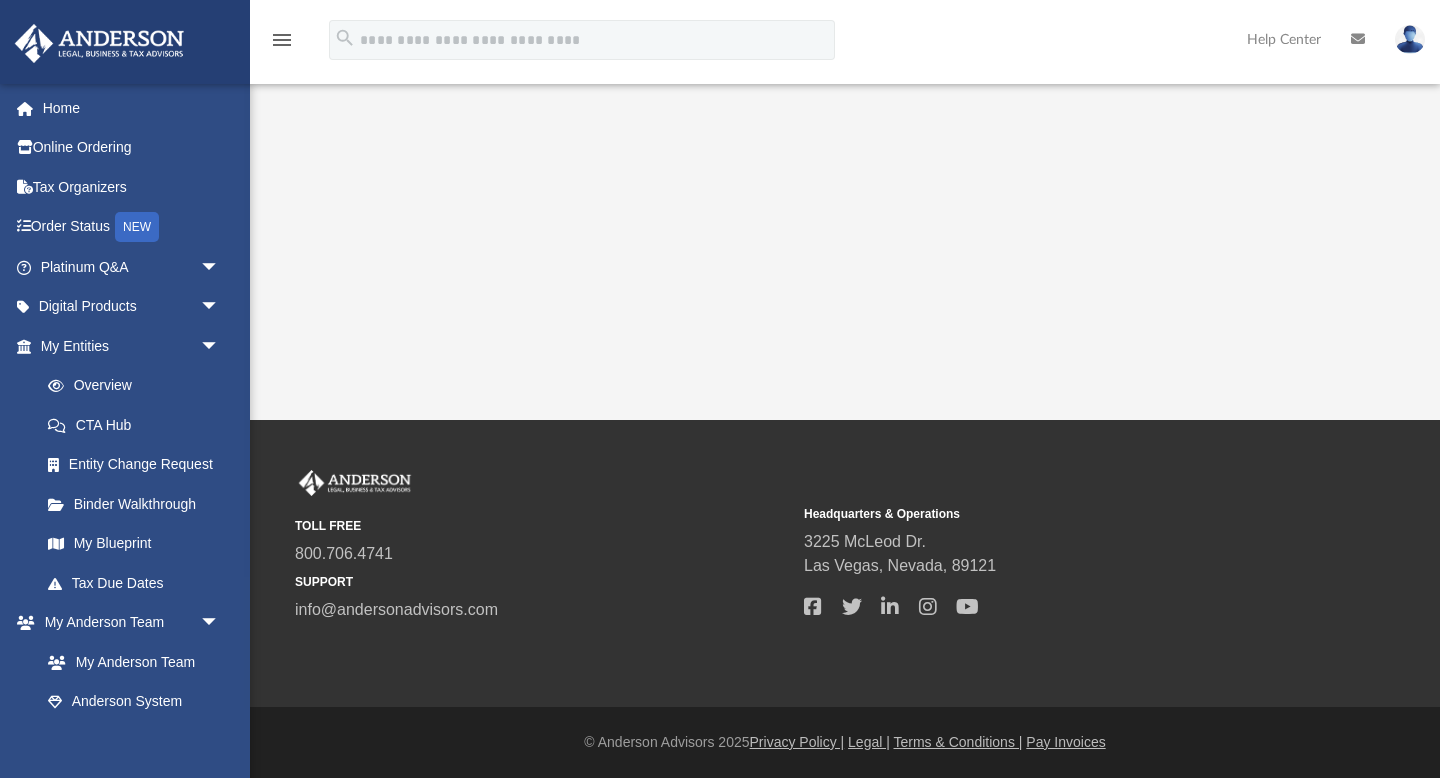 scroll, scrollTop: 41, scrollLeft: 0, axis: vertical 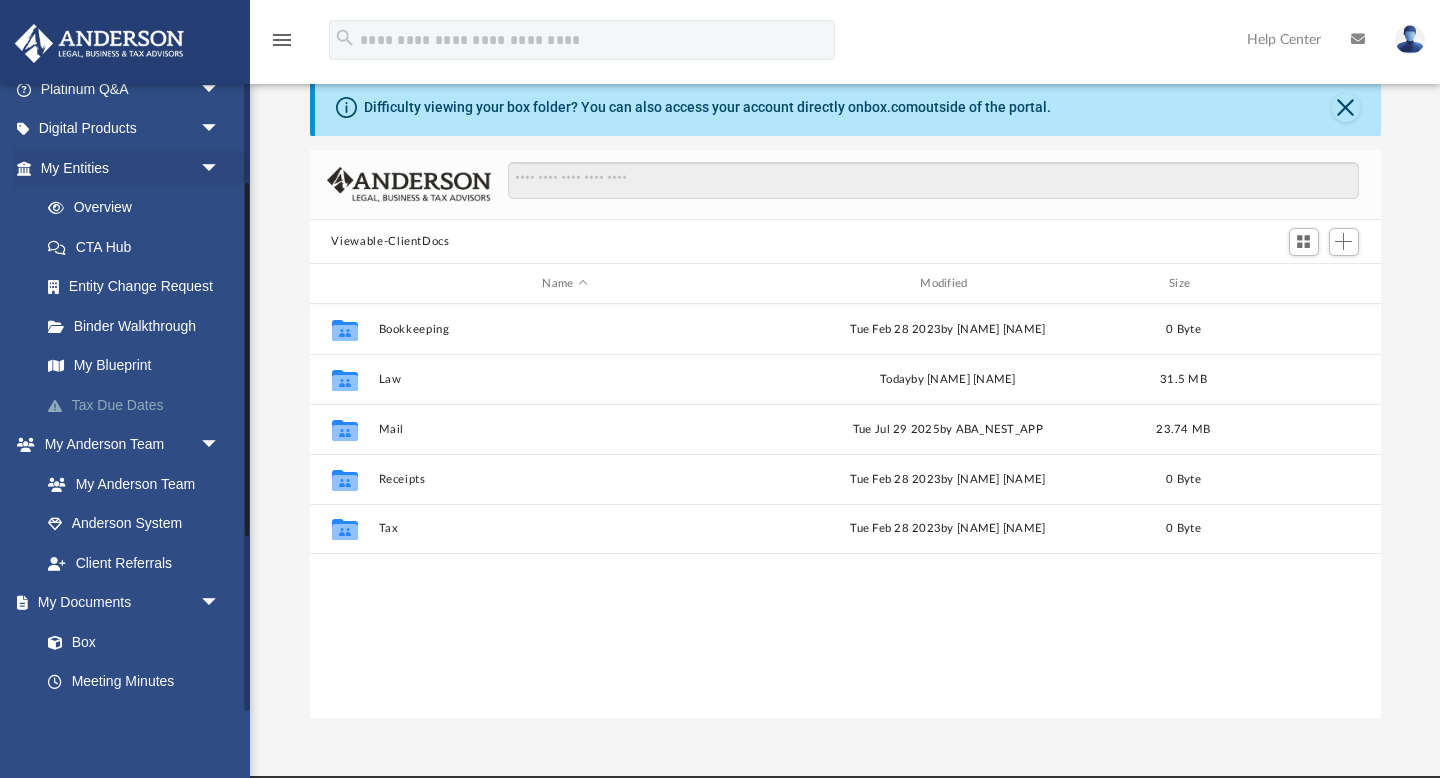 click on "Tax Due Dates" at bounding box center [139, 405] 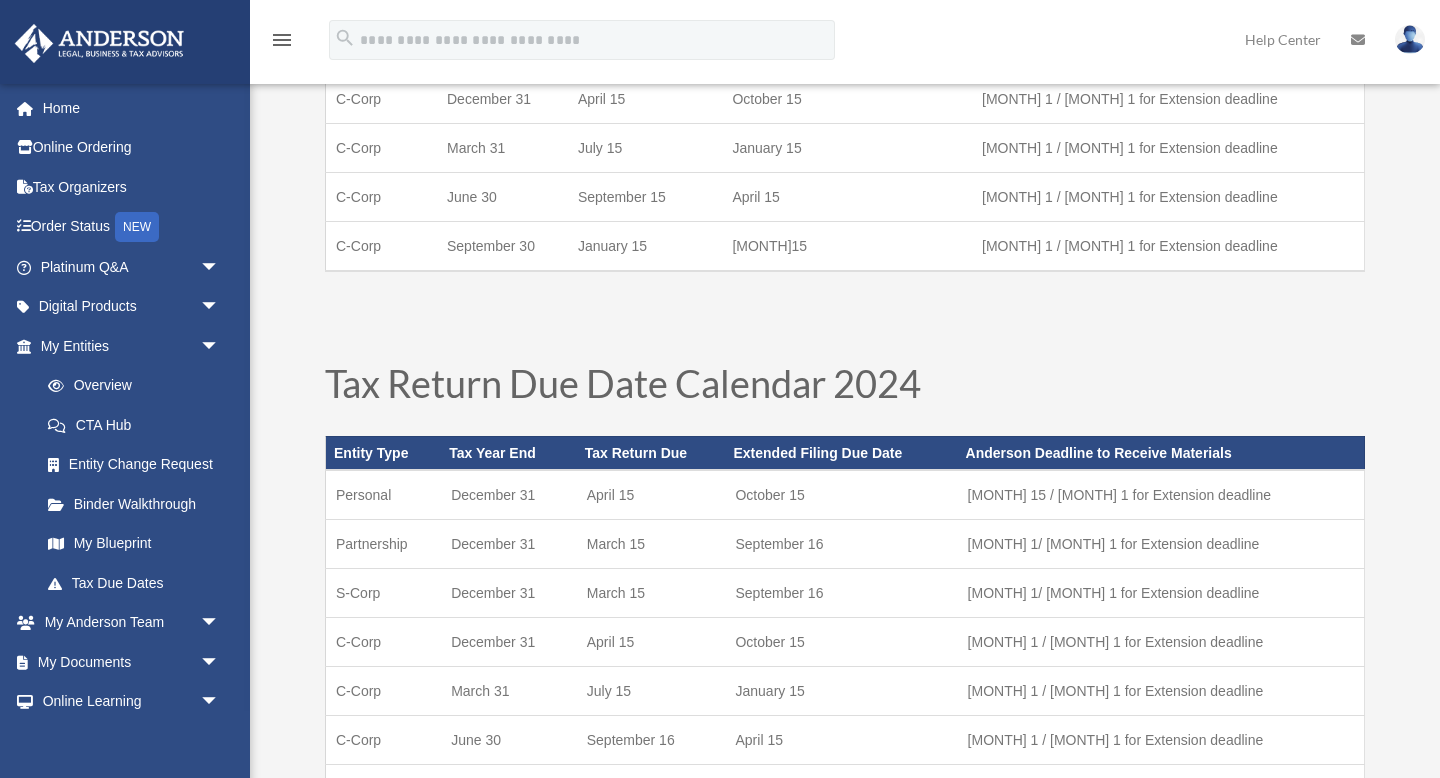 scroll, scrollTop: 467, scrollLeft: 0, axis: vertical 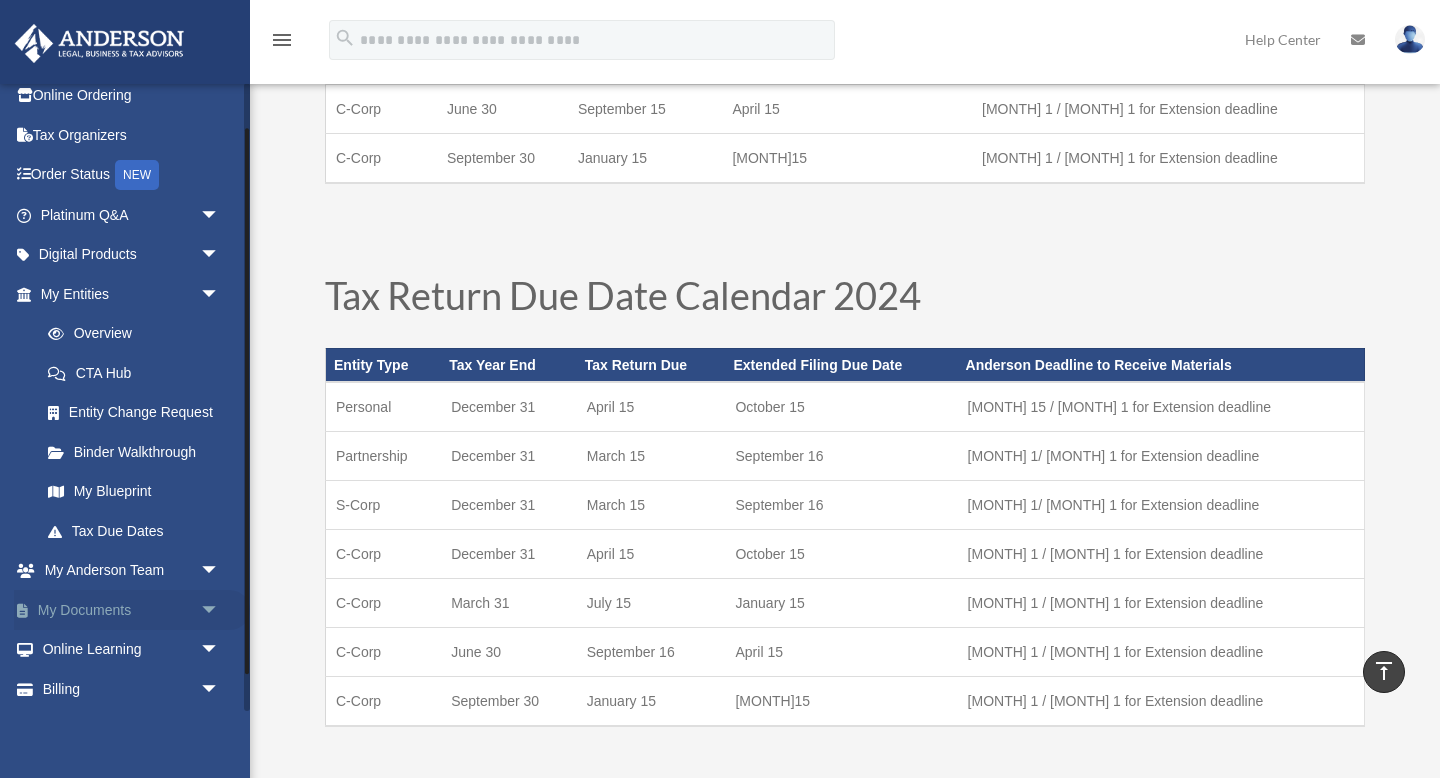click on "arrow_drop_down" at bounding box center (220, 610) 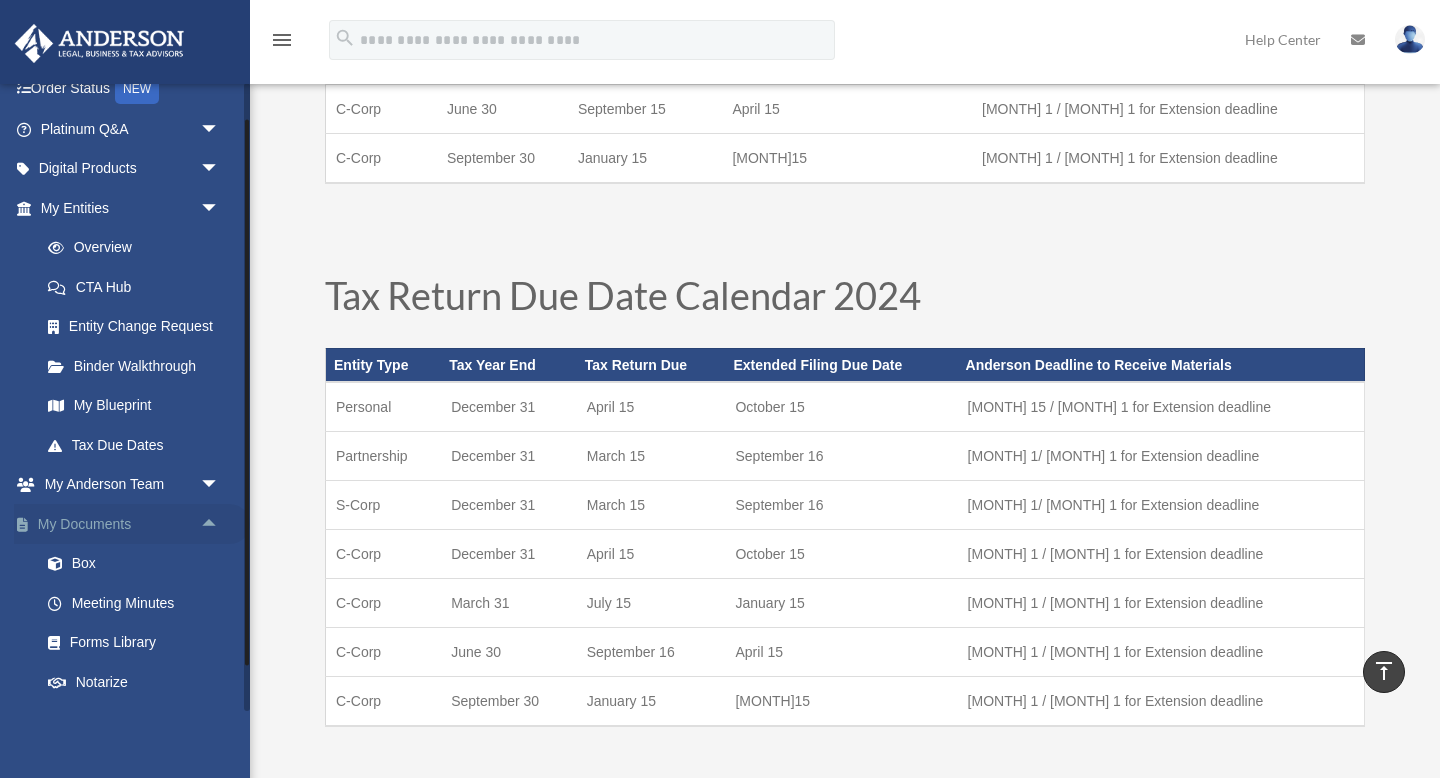scroll, scrollTop: 179, scrollLeft: 0, axis: vertical 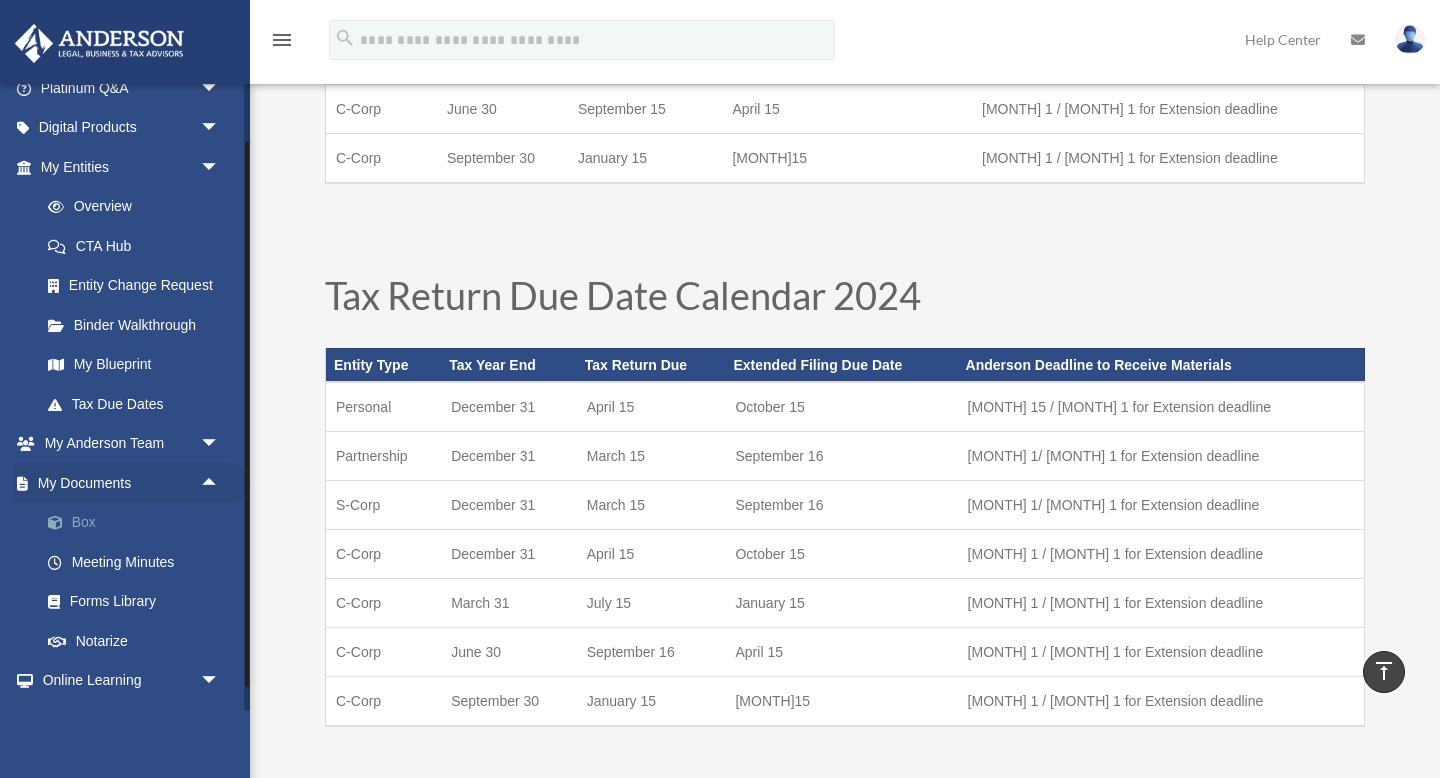 click on "Box" at bounding box center (139, 523) 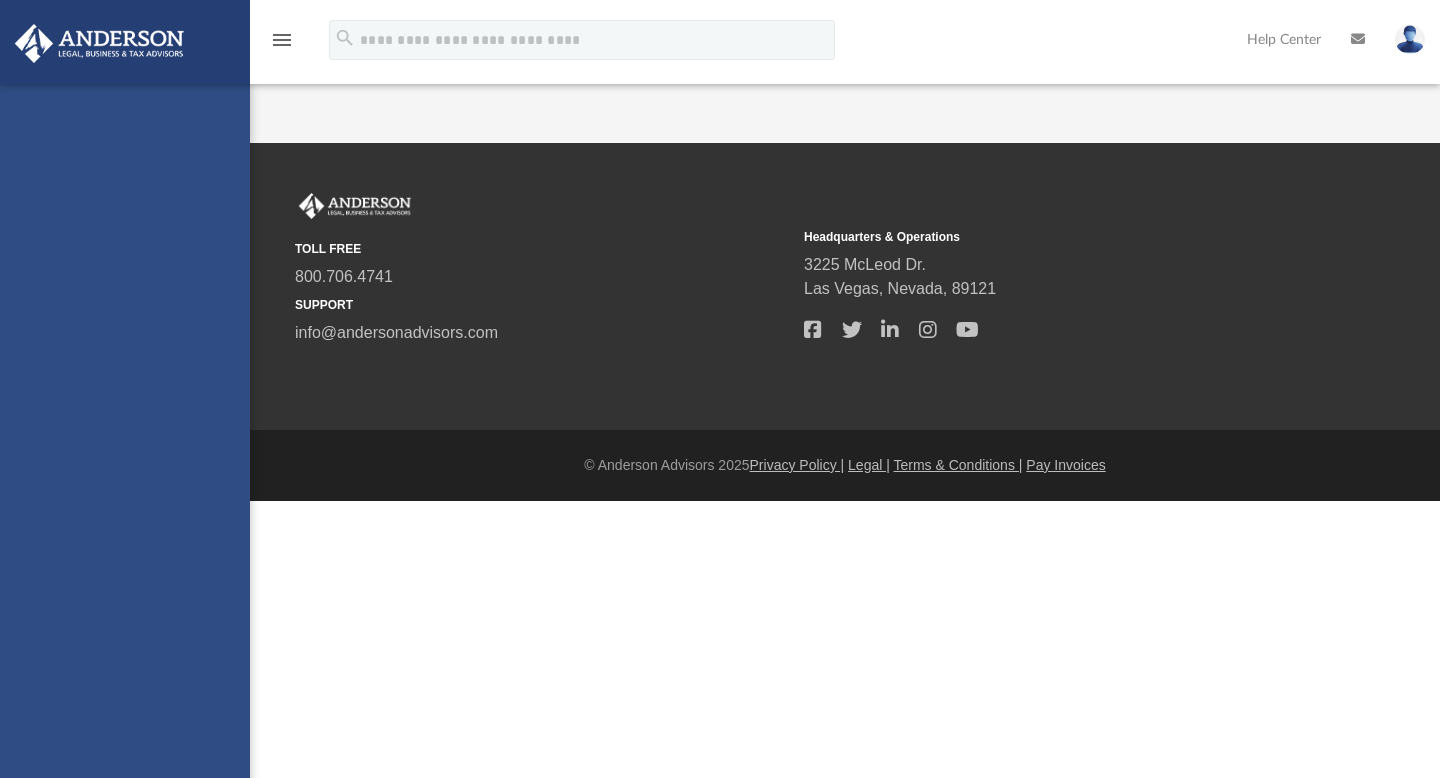 scroll, scrollTop: 0, scrollLeft: 0, axis: both 